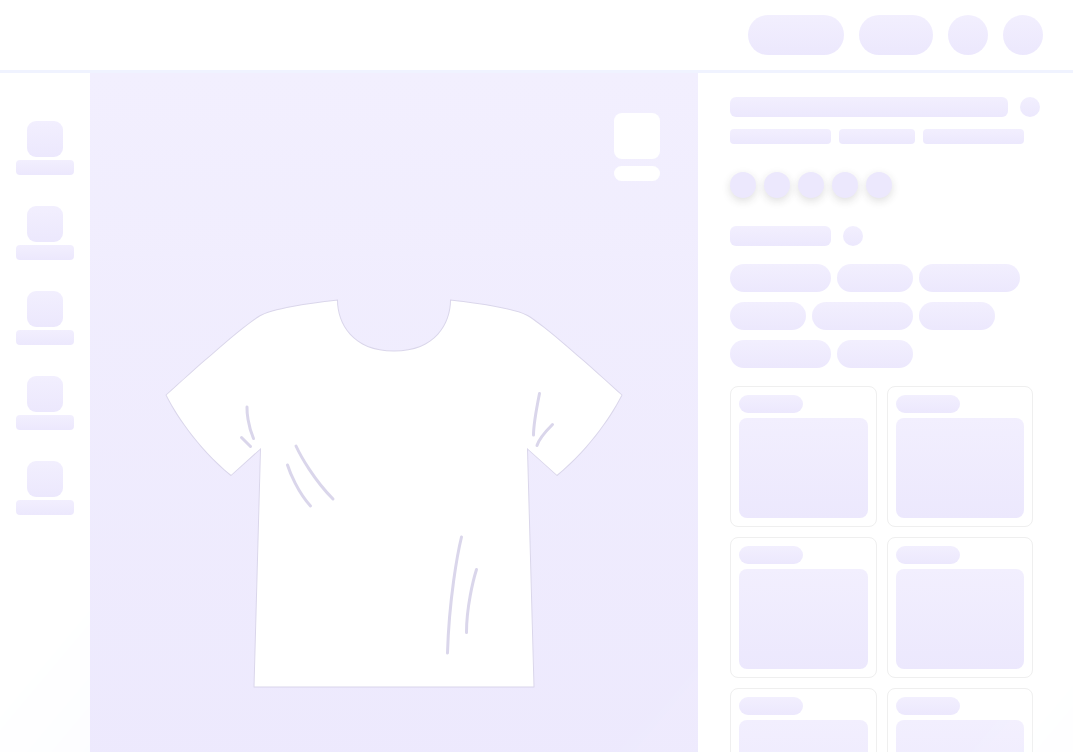 scroll, scrollTop: 0, scrollLeft: 0, axis: both 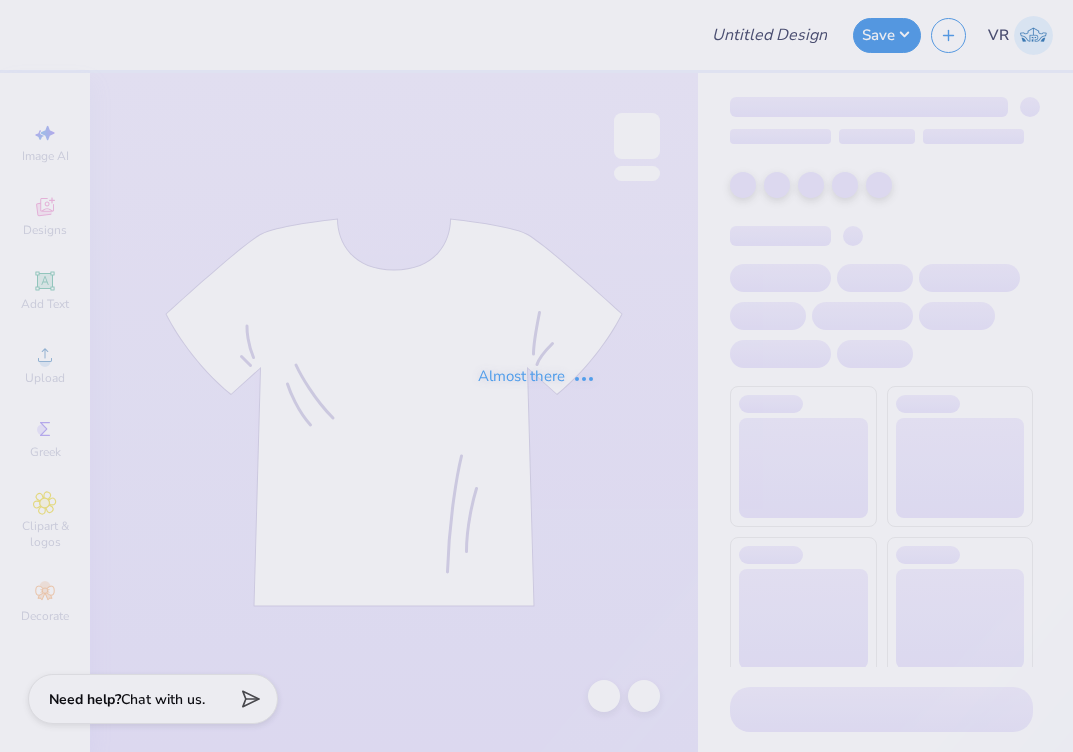 type on "General Merch F'25" 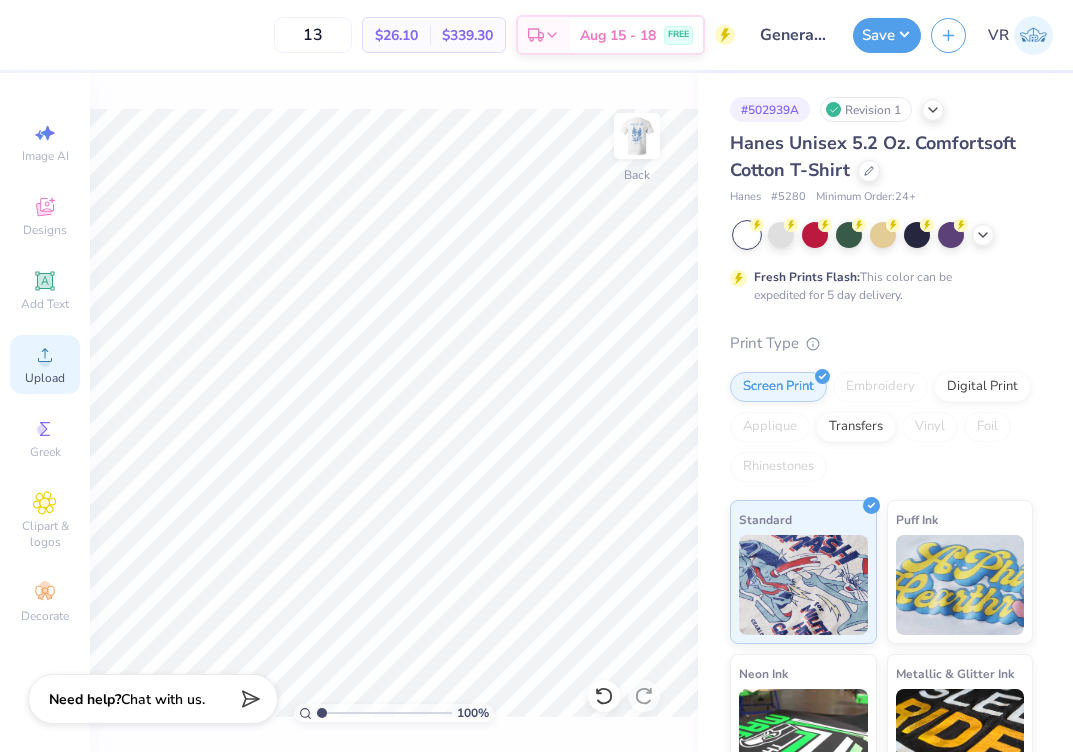 click on "Upload" at bounding box center (45, 364) 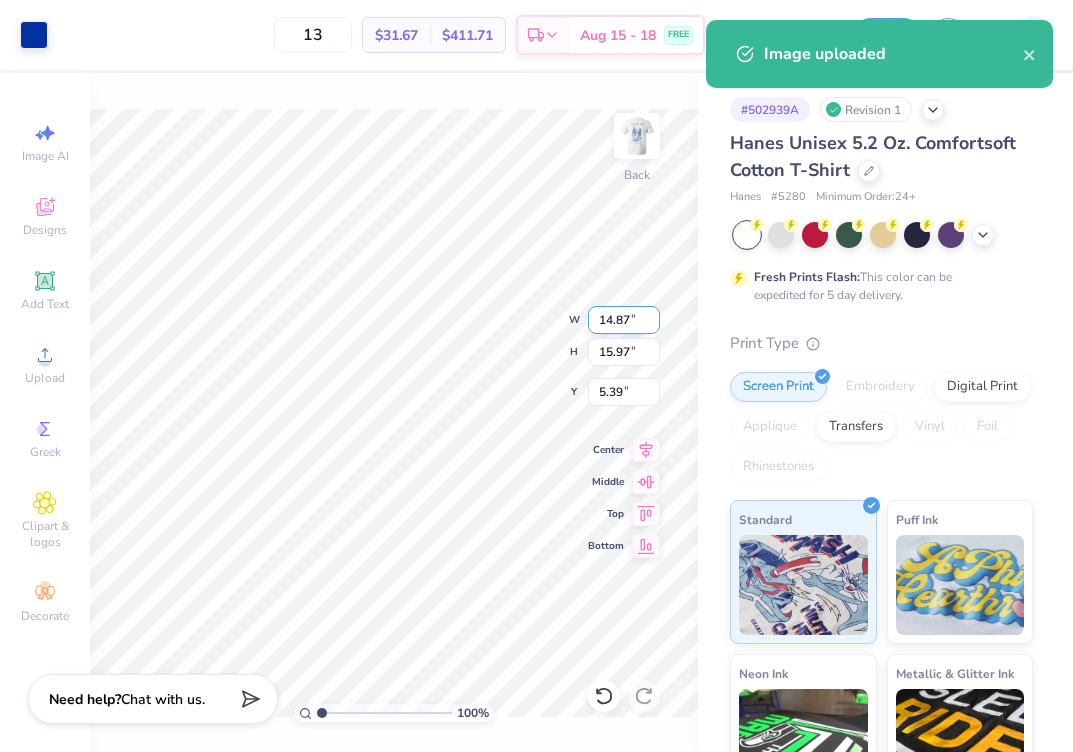 click on "14.87" at bounding box center [624, 320] 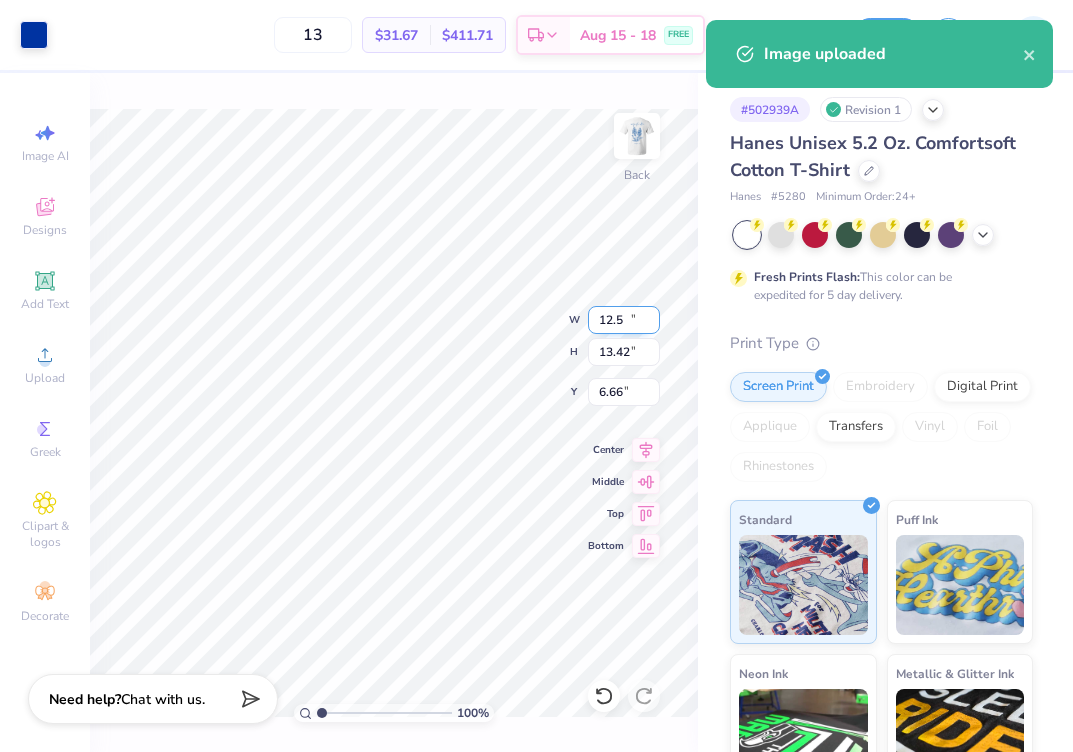 type on "12.50" 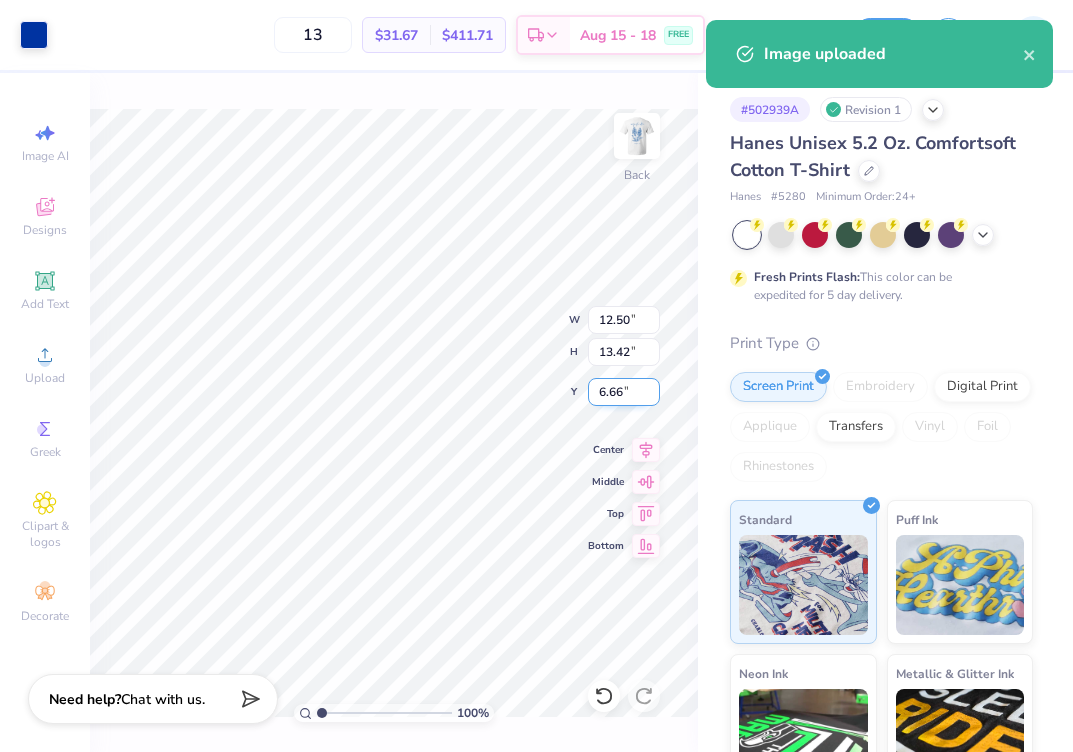 click on "6.66" at bounding box center [624, 392] 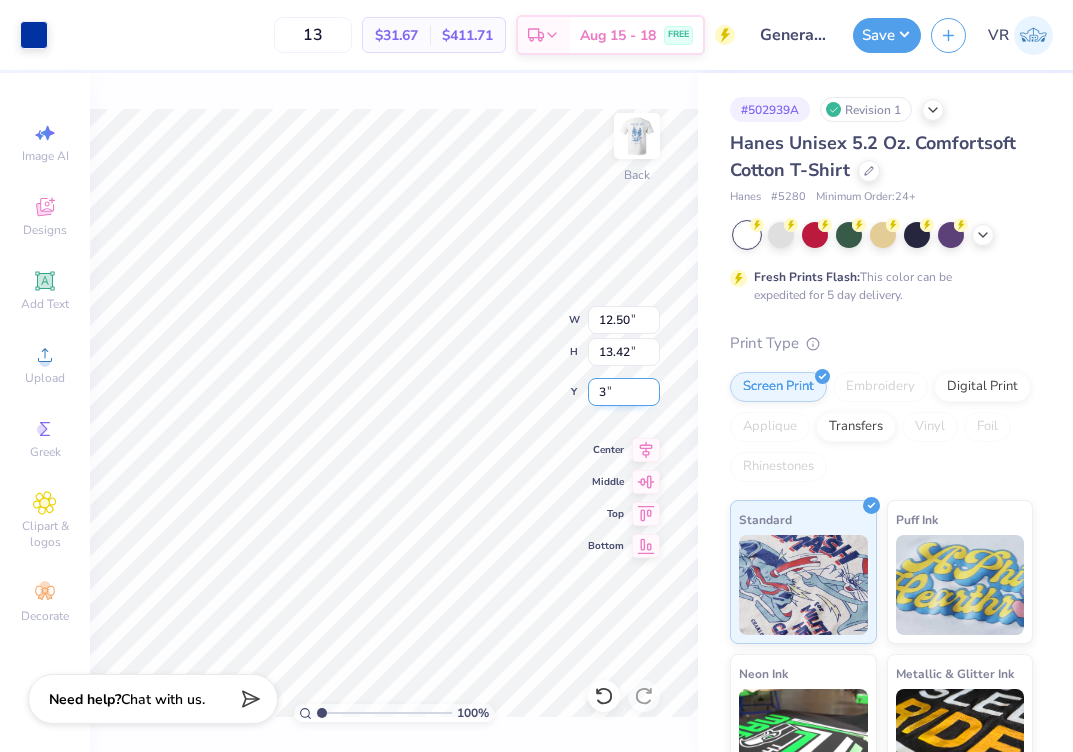 type on "3.00" 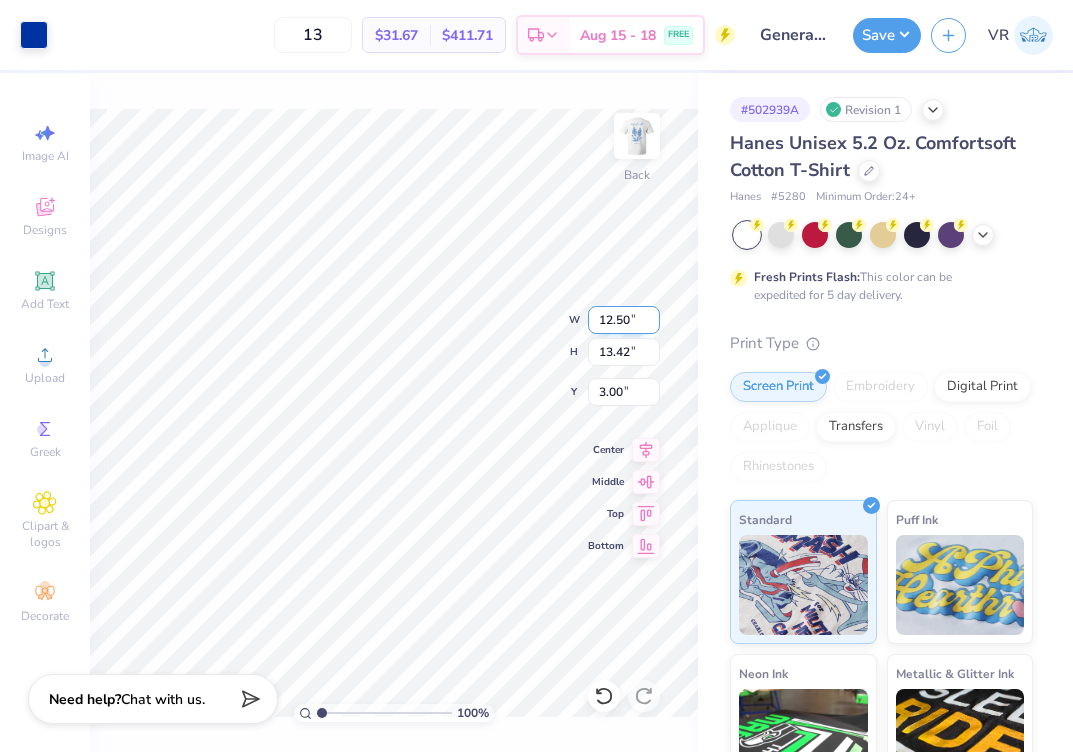 click on "12.50" at bounding box center (624, 320) 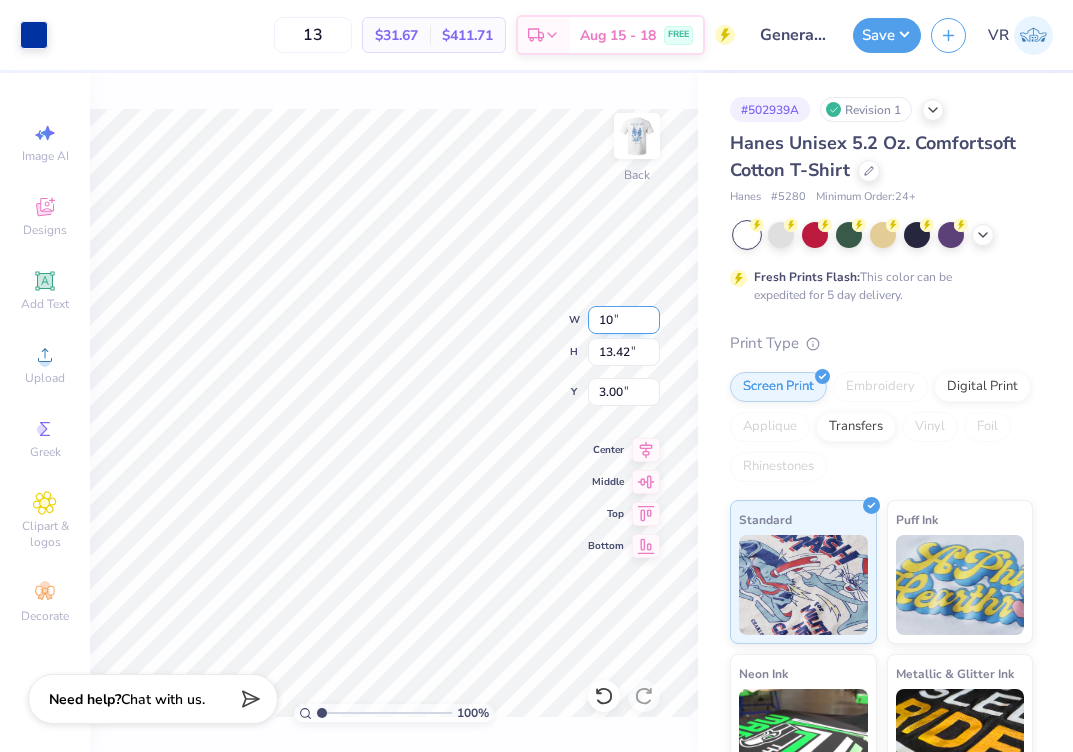 type on "10.00" 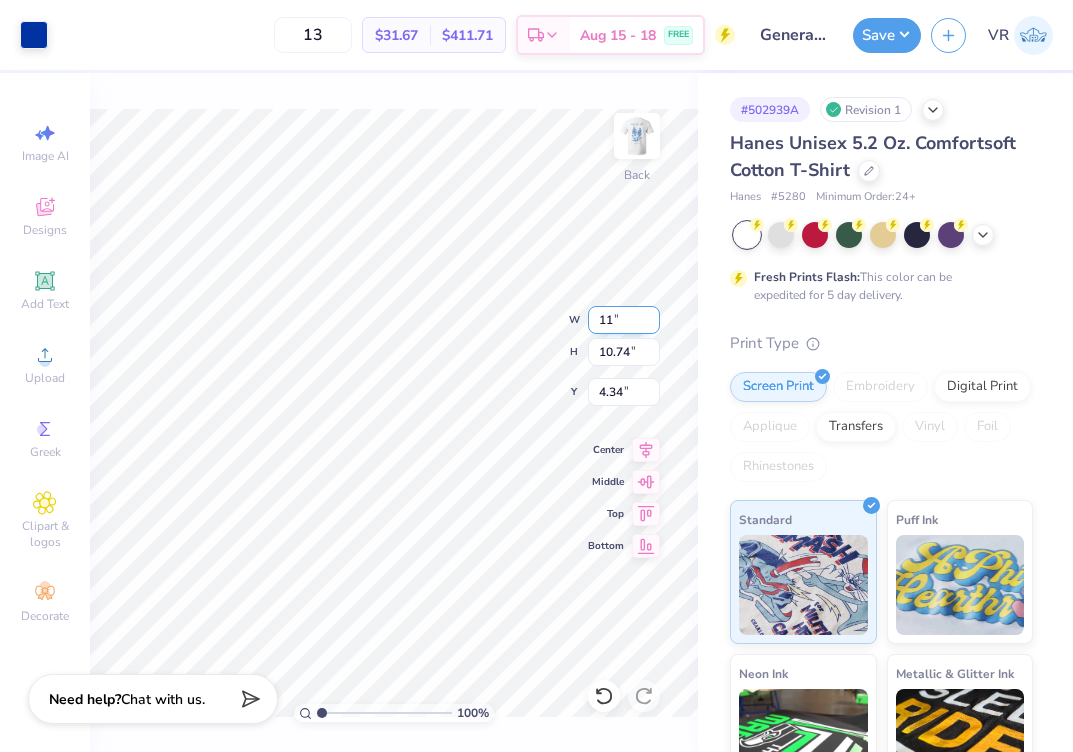 type on "11.00" 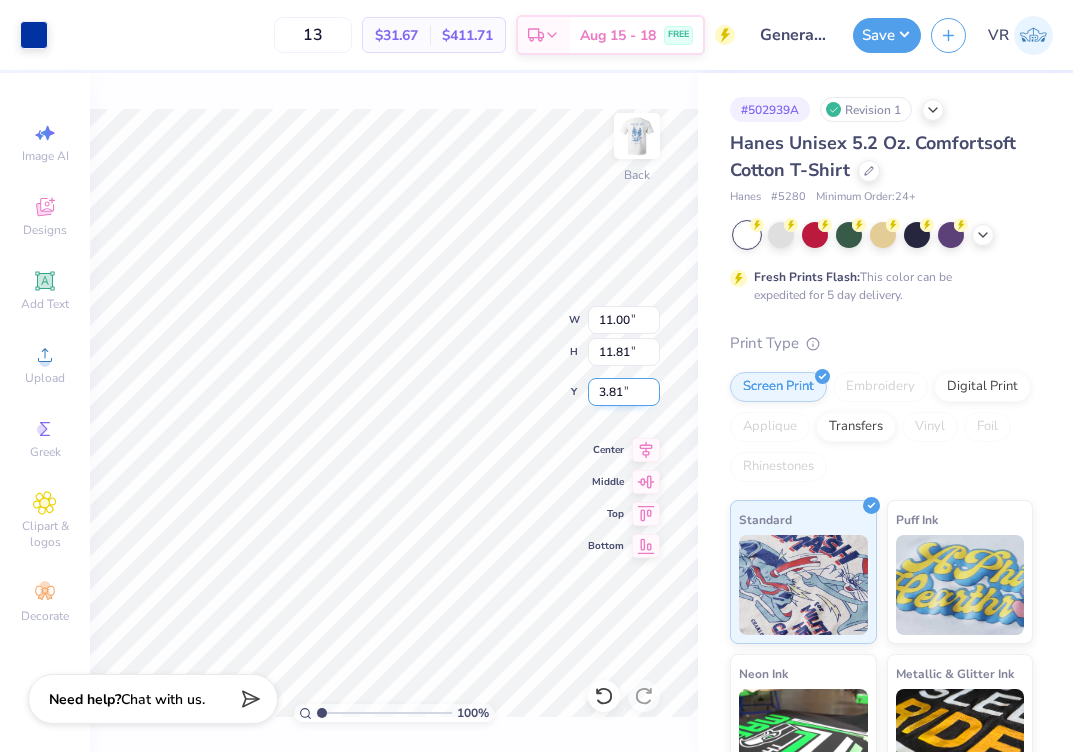 click on "3.81" at bounding box center [624, 392] 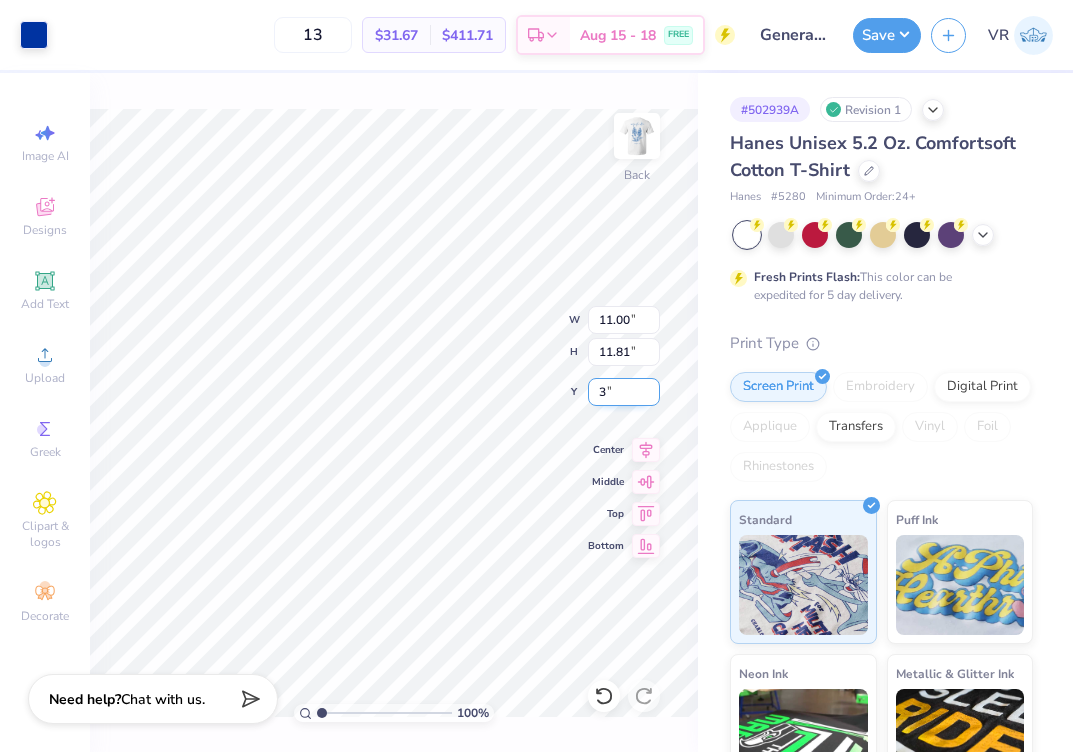 type on "3.00" 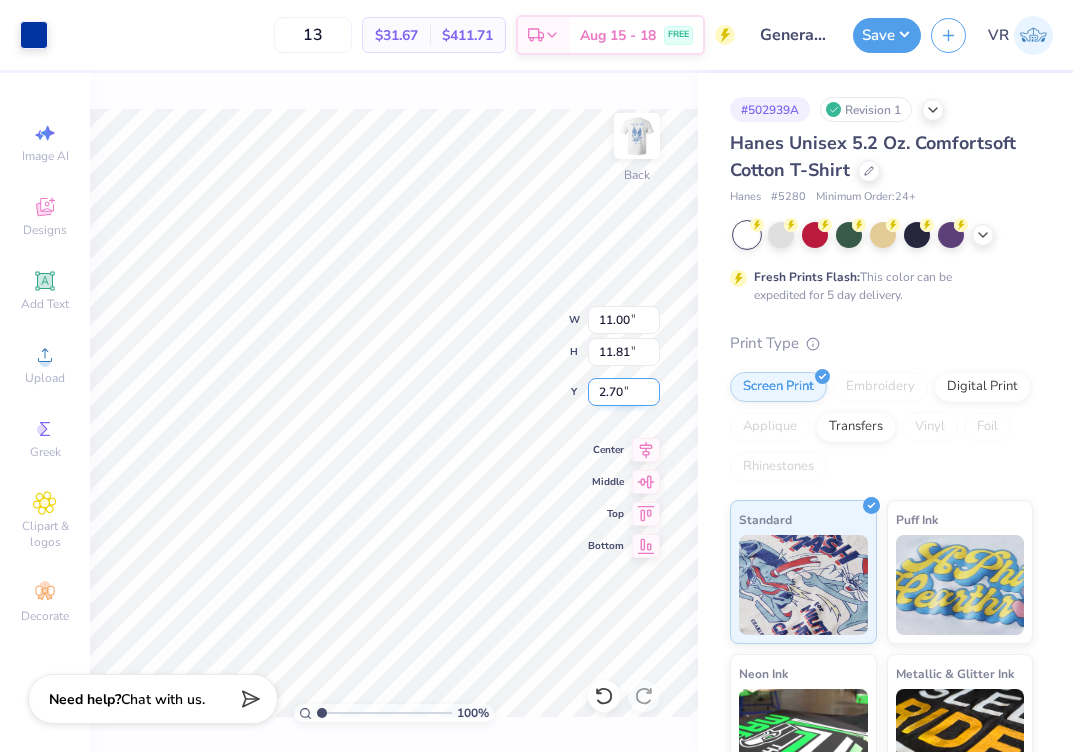 click on "2.70" at bounding box center [624, 392] 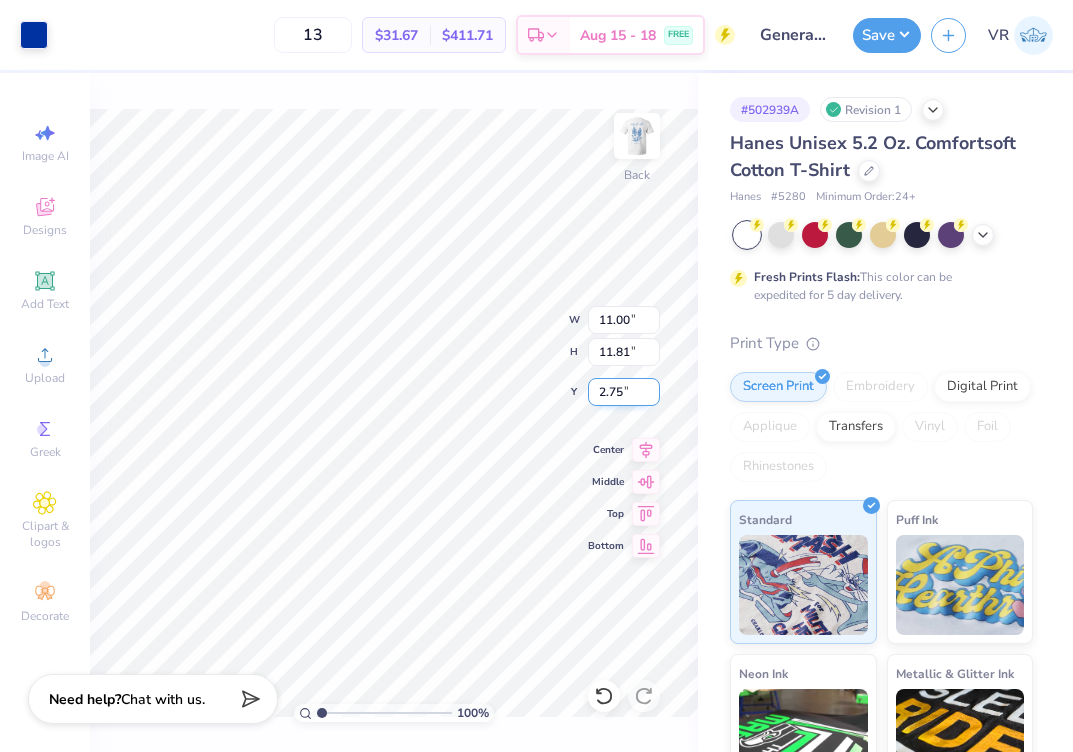 type on "2.75" 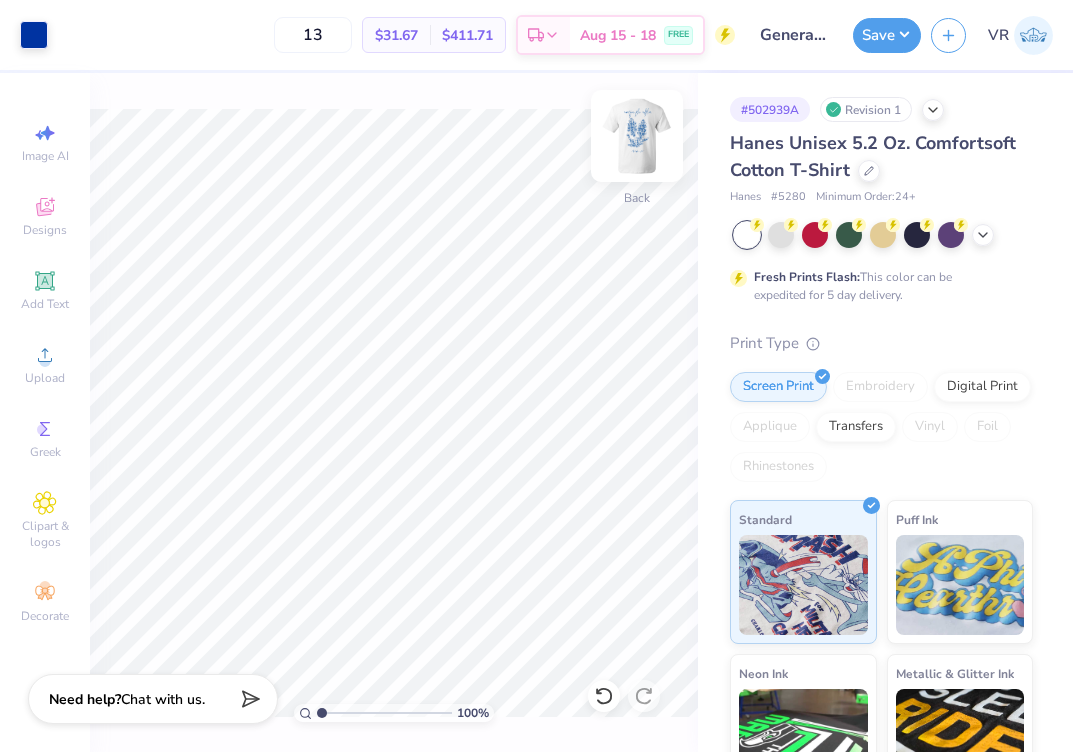click at bounding box center (637, 136) 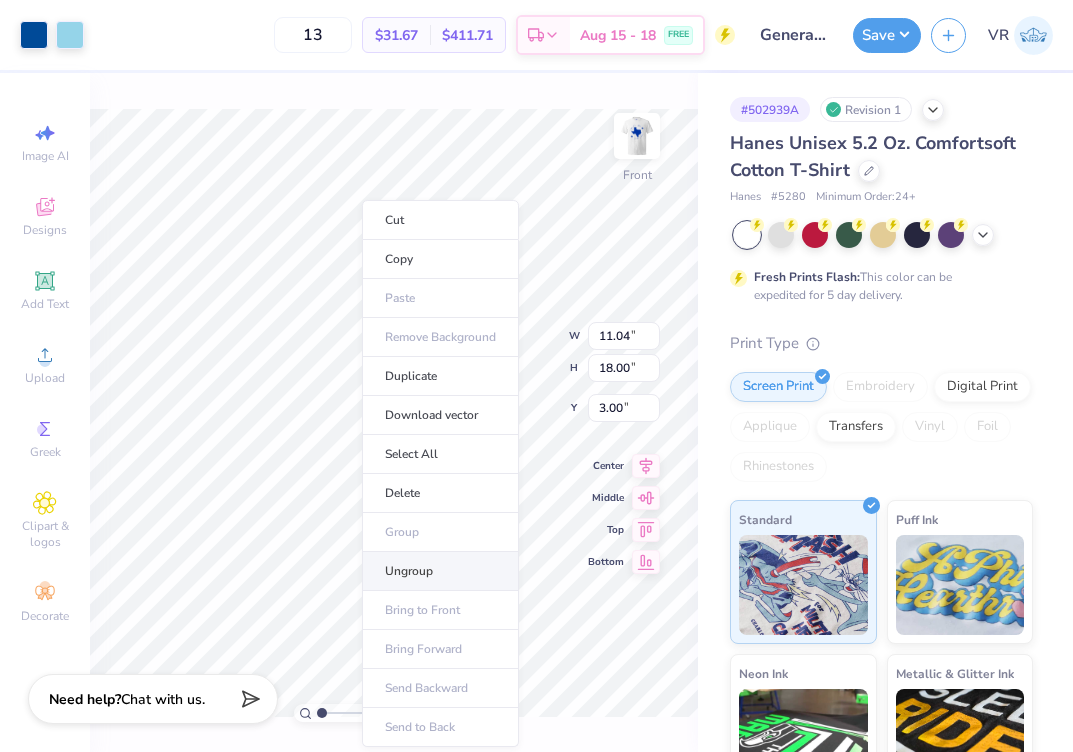 click on "Ungroup" at bounding box center (440, 571) 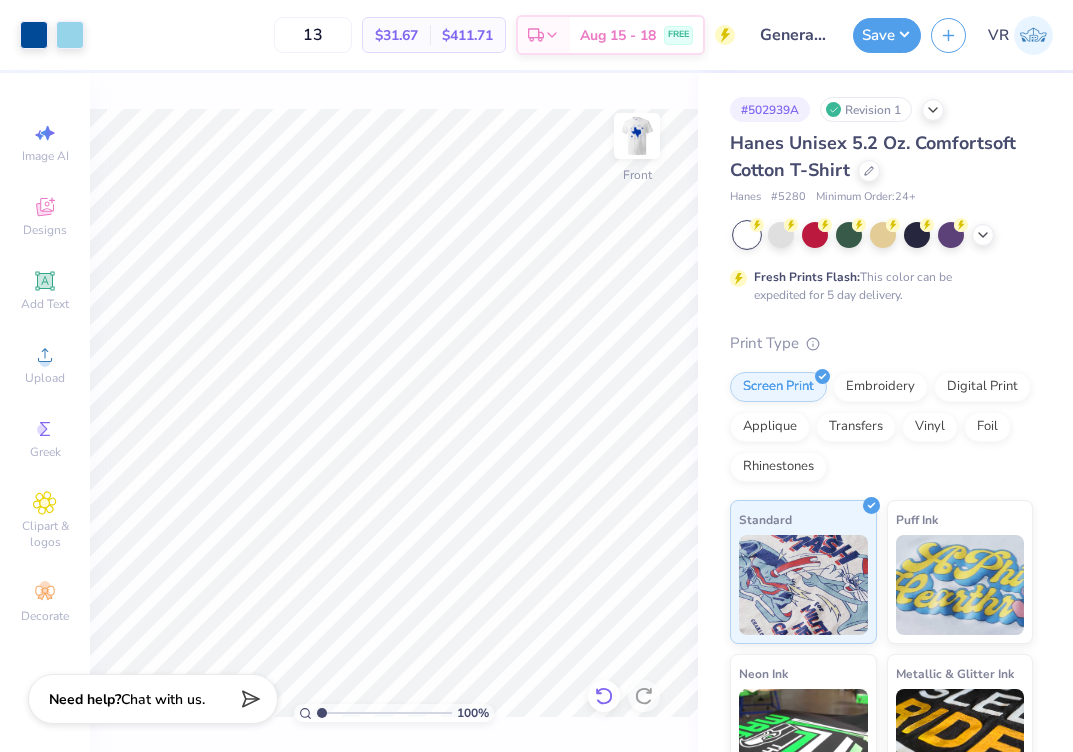 click on "100  % Front" at bounding box center [394, 412] 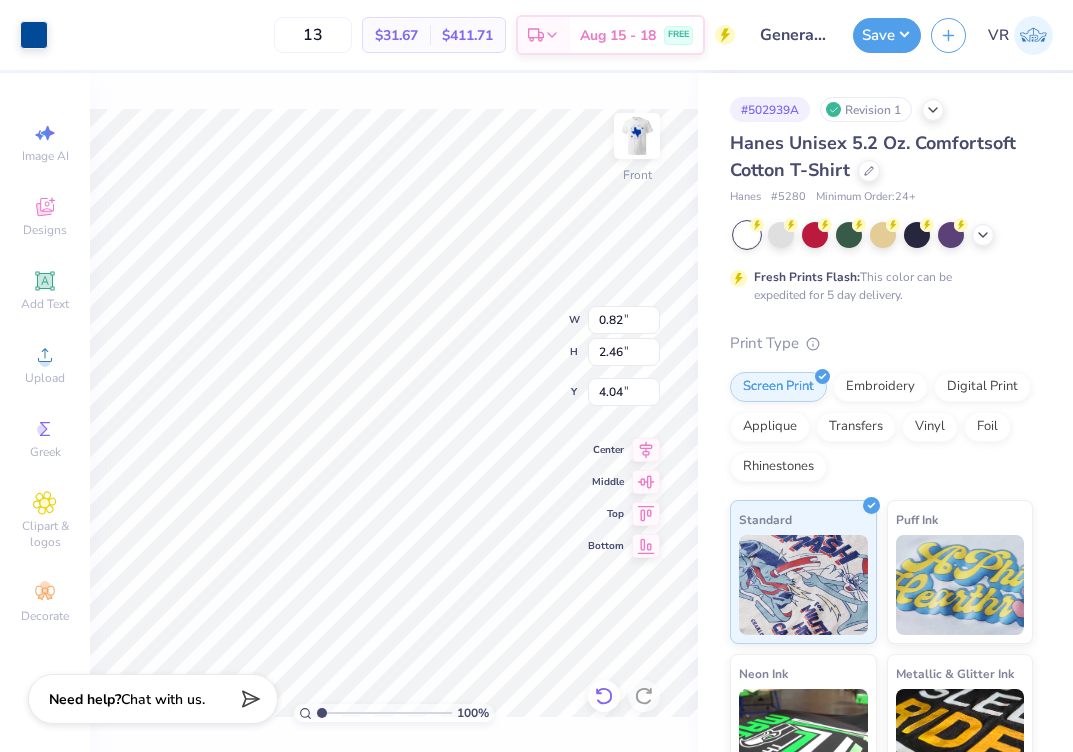 type on "4.20" 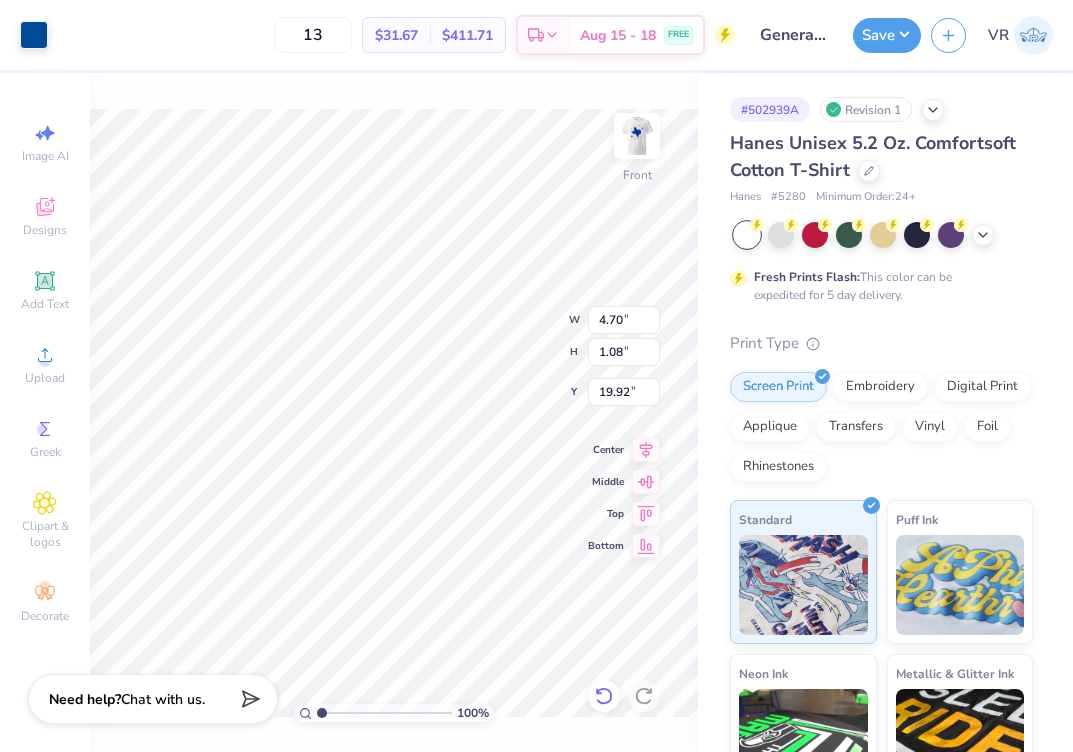 type on "9.94" 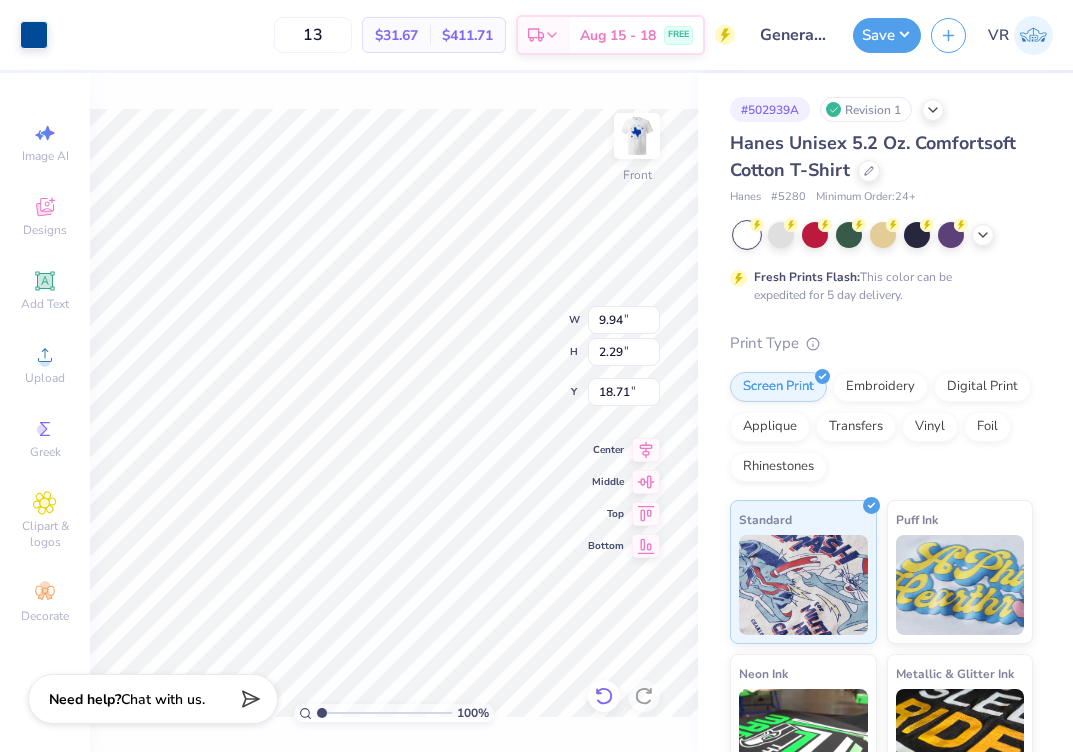 type on "18.44" 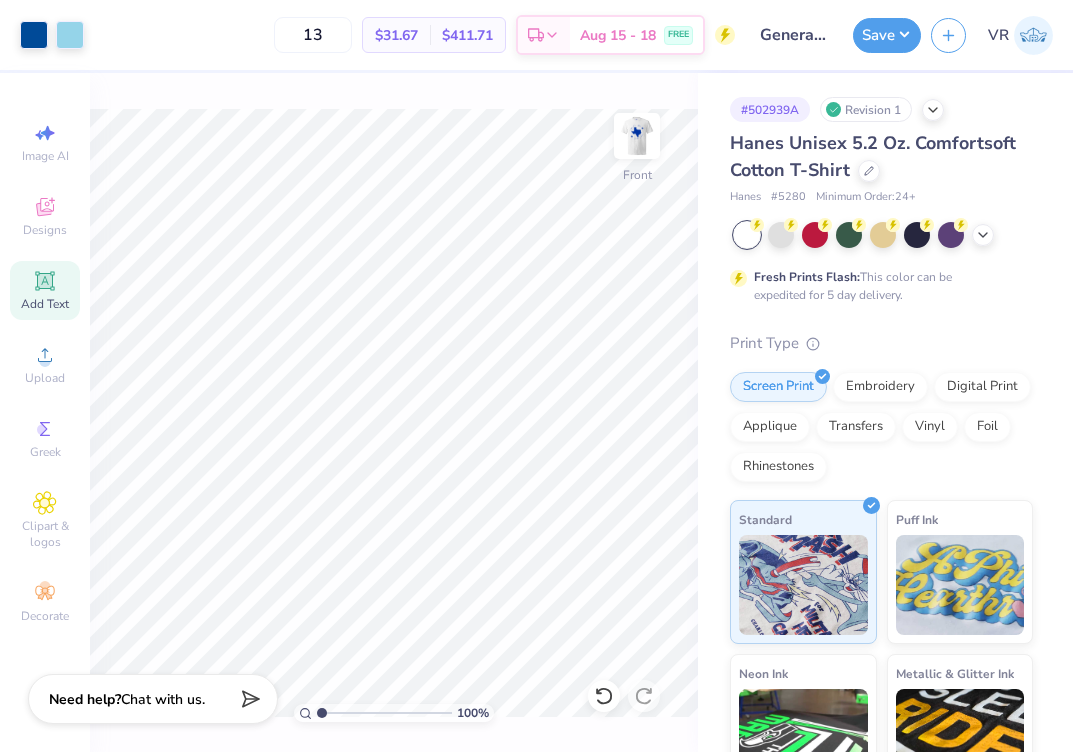click 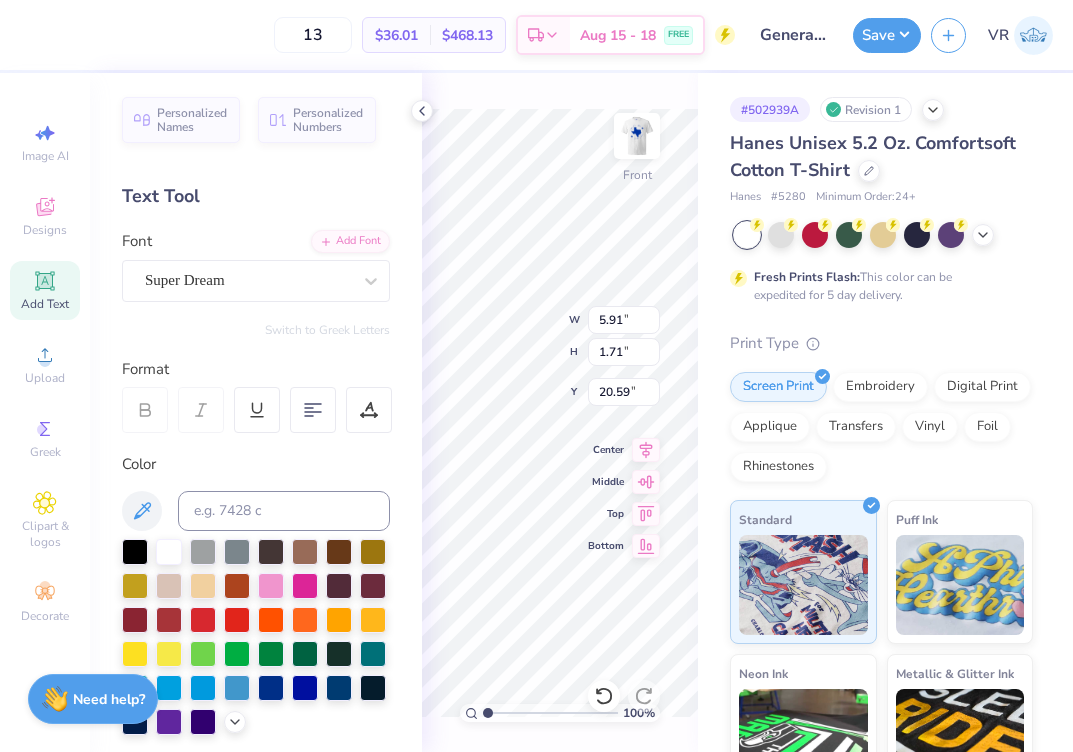 type on "20.59" 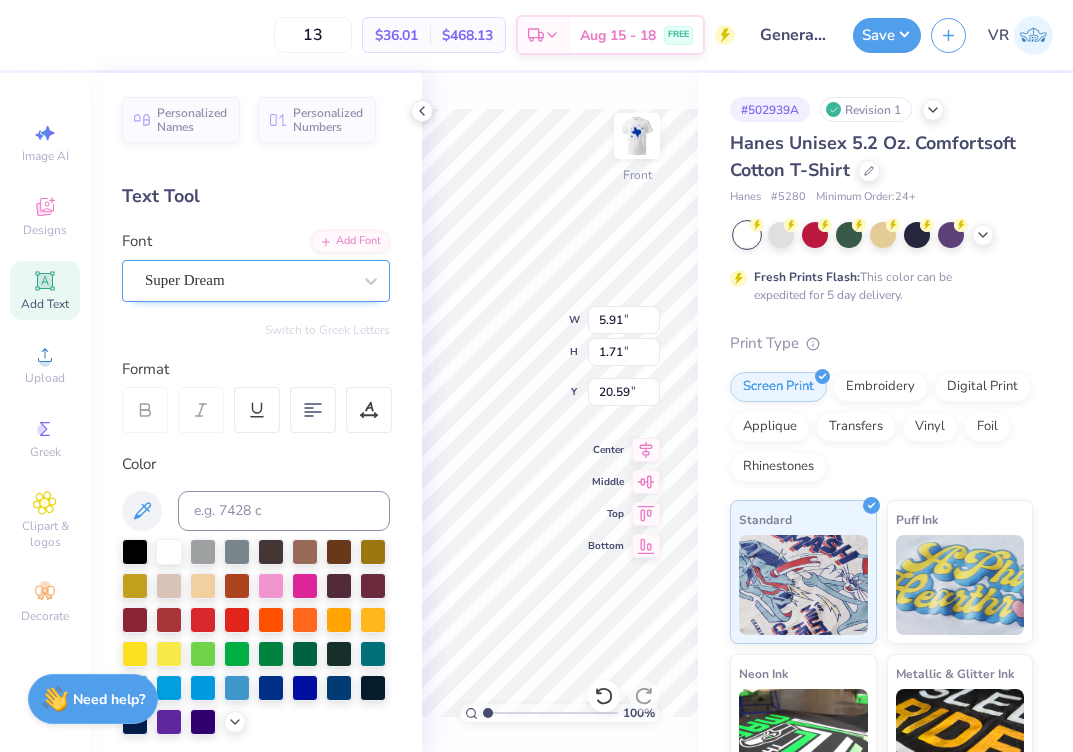 click on "Super Dream" at bounding box center (248, 280) 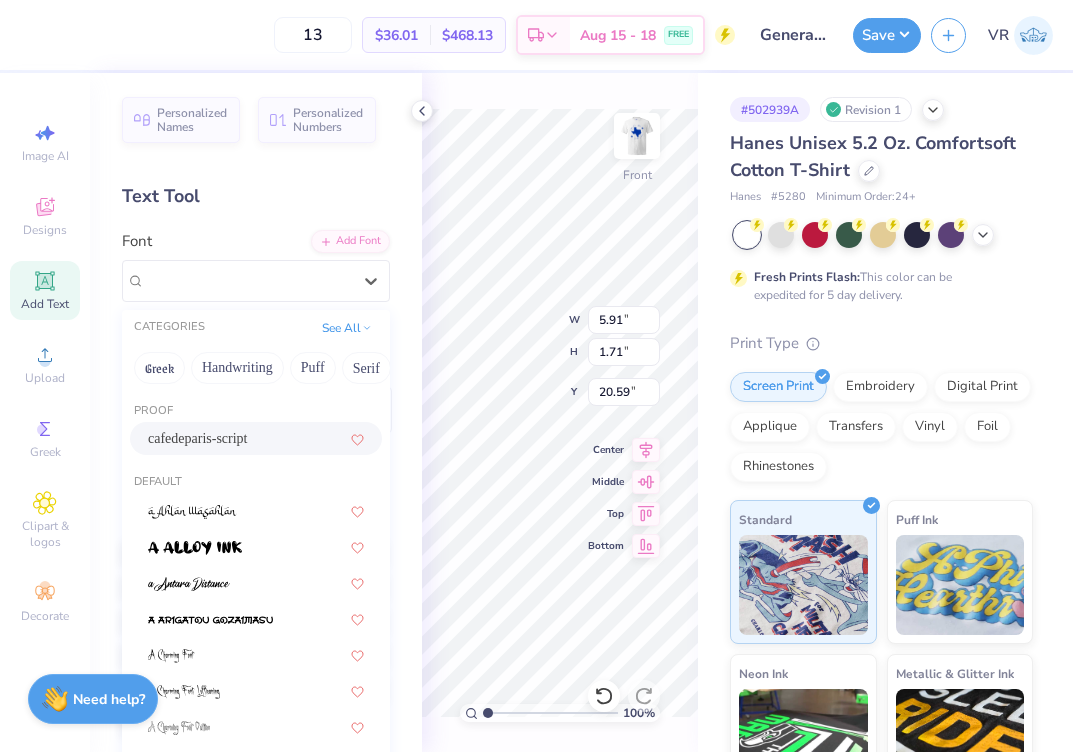 click on "cafedeparis-script" at bounding box center (198, 438) 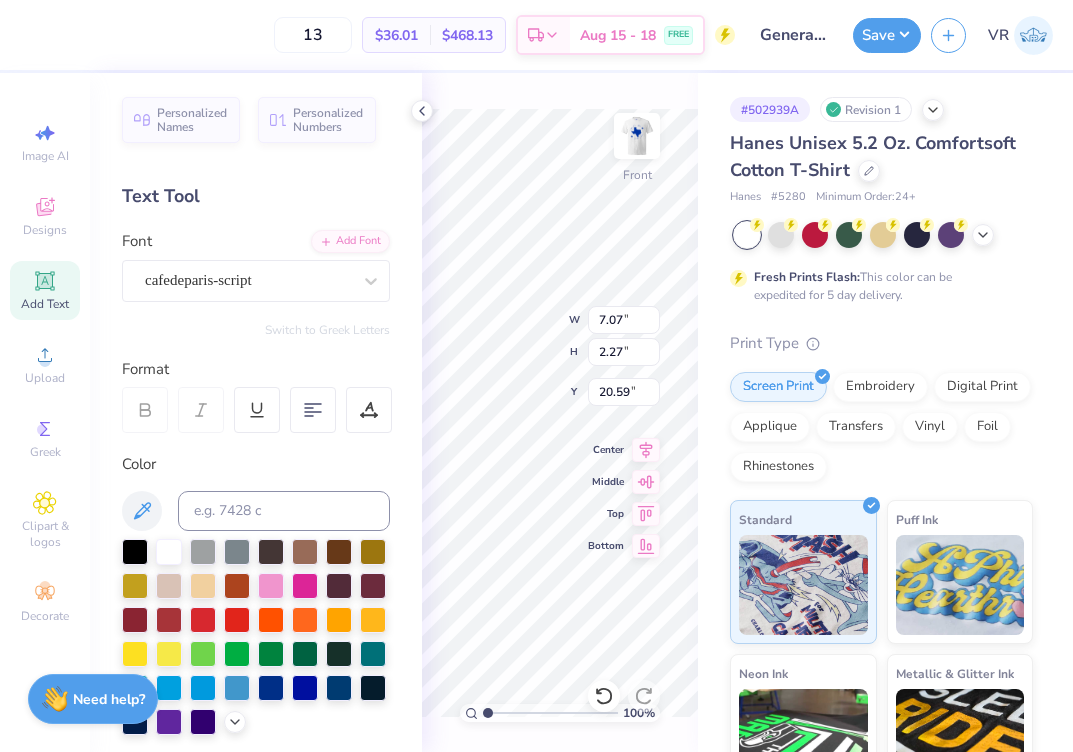 type on "7.07" 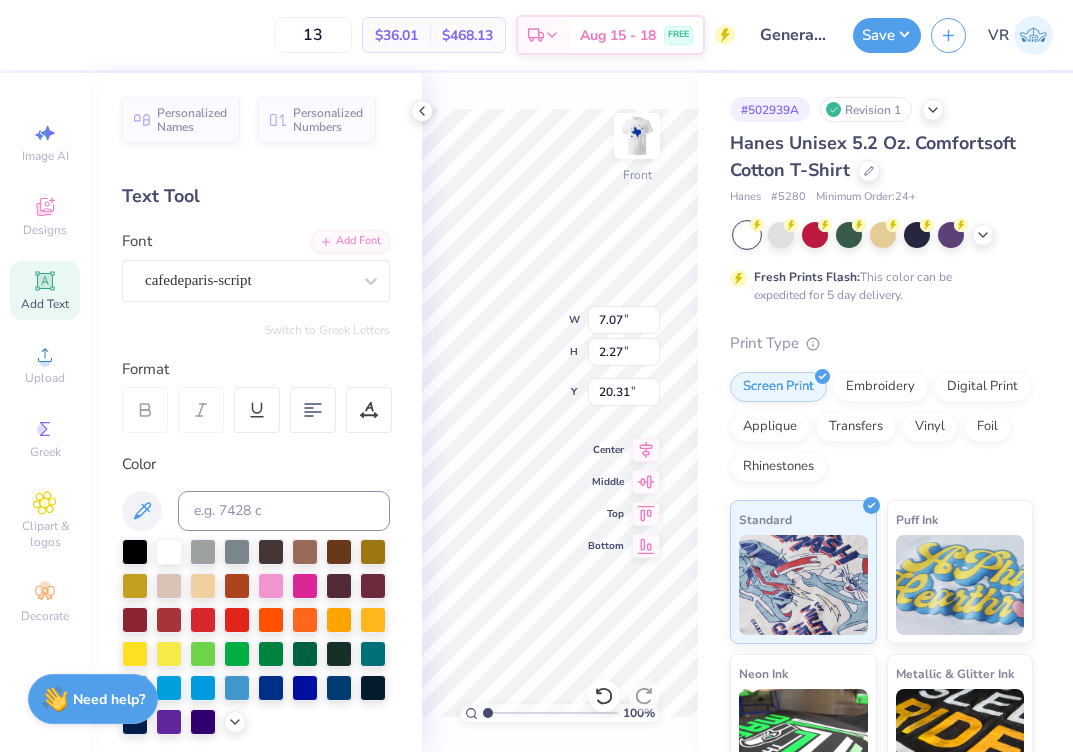 scroll, scrollTop: 17, scrollLeft: 3, axis: both 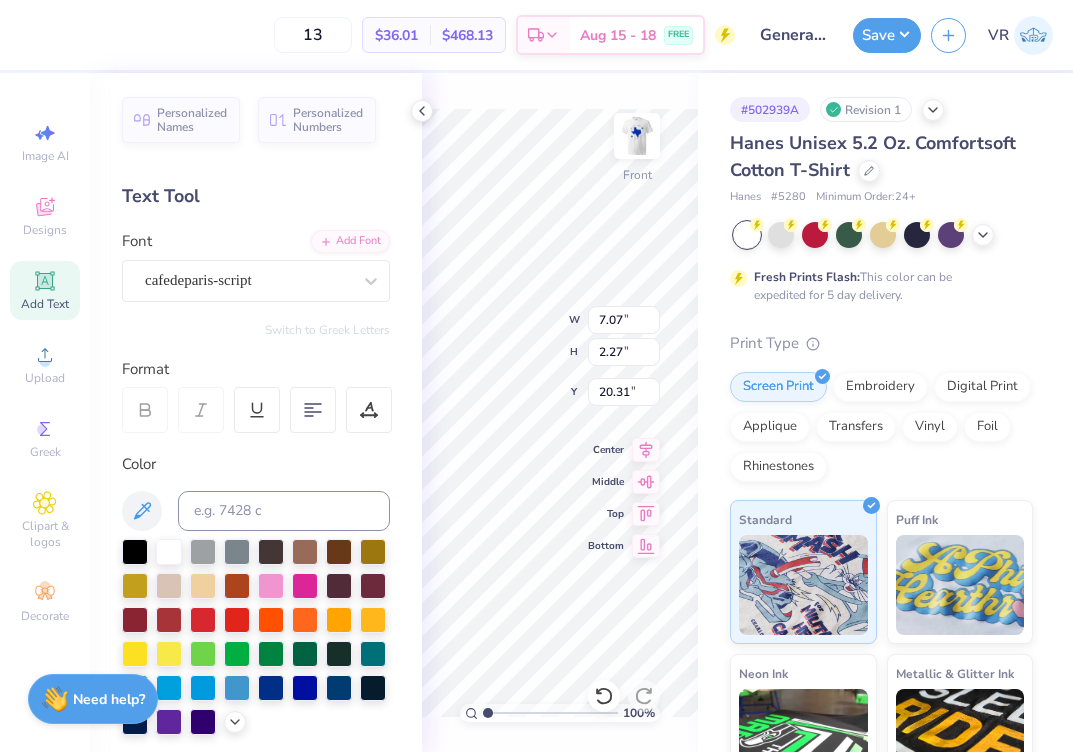 type on "D" 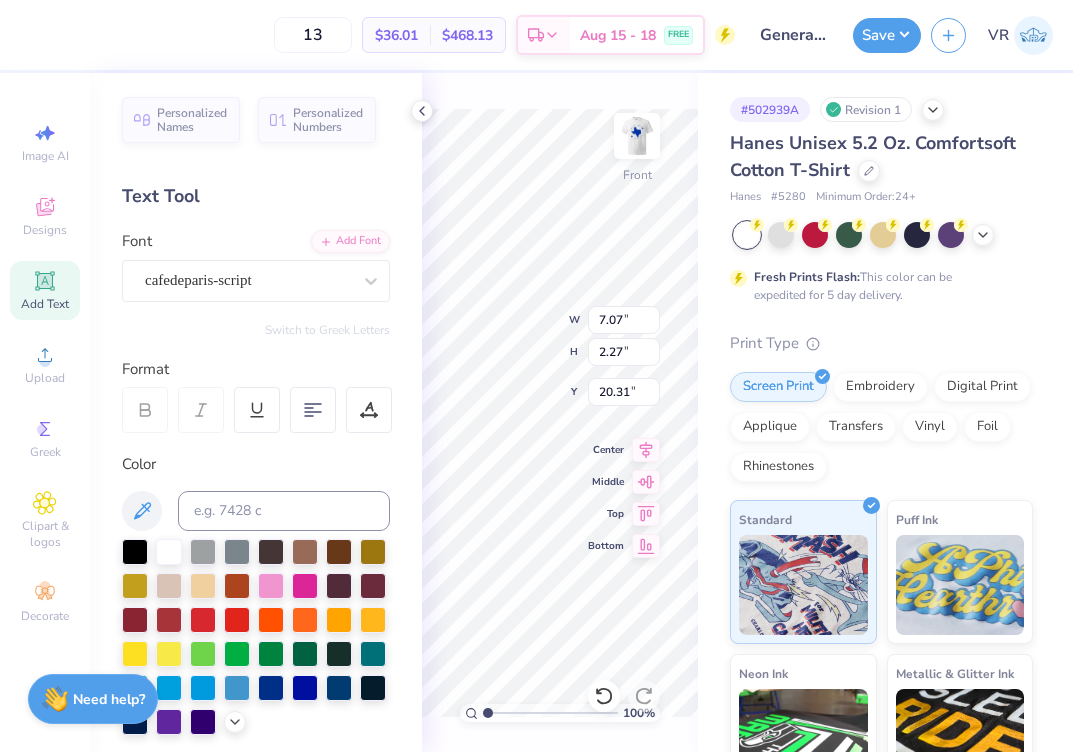 type on "delta chapter - est" 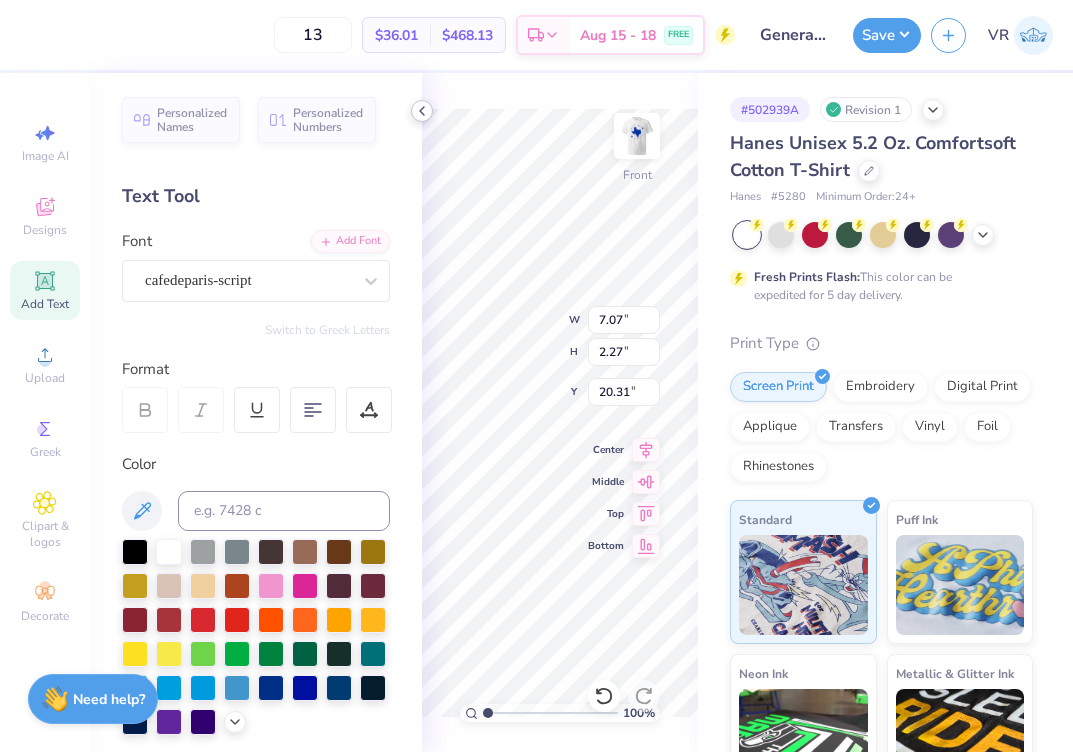 click 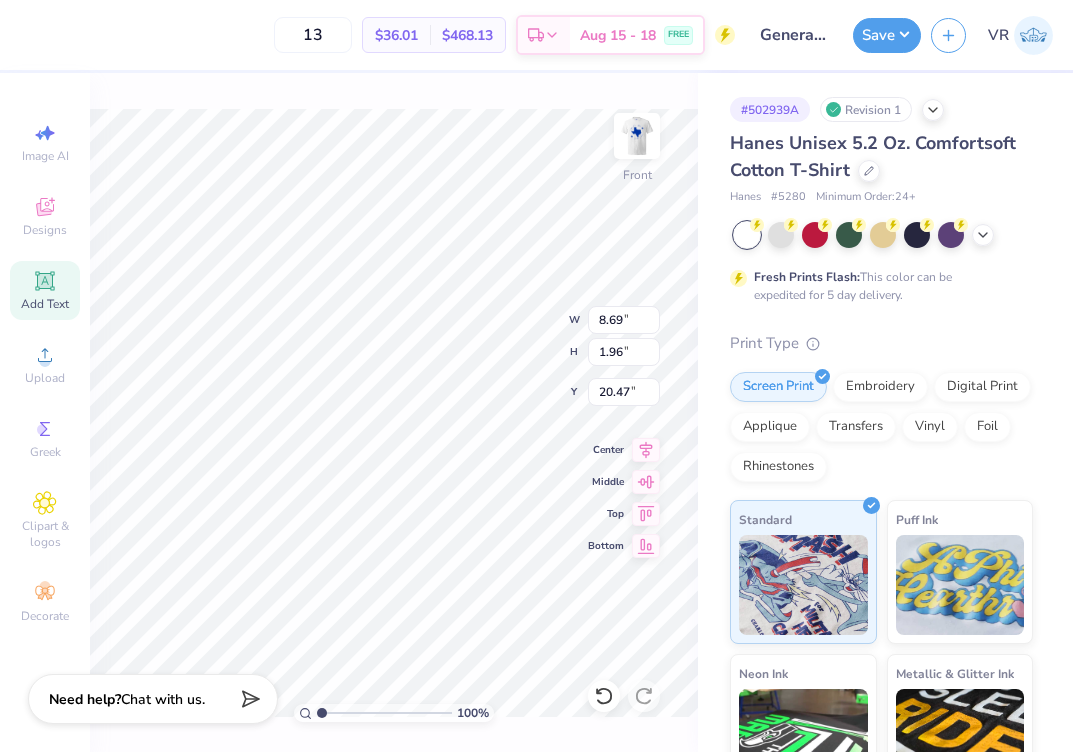 scroll, scrollTop: 17, scrollLeft: 11, axis: both 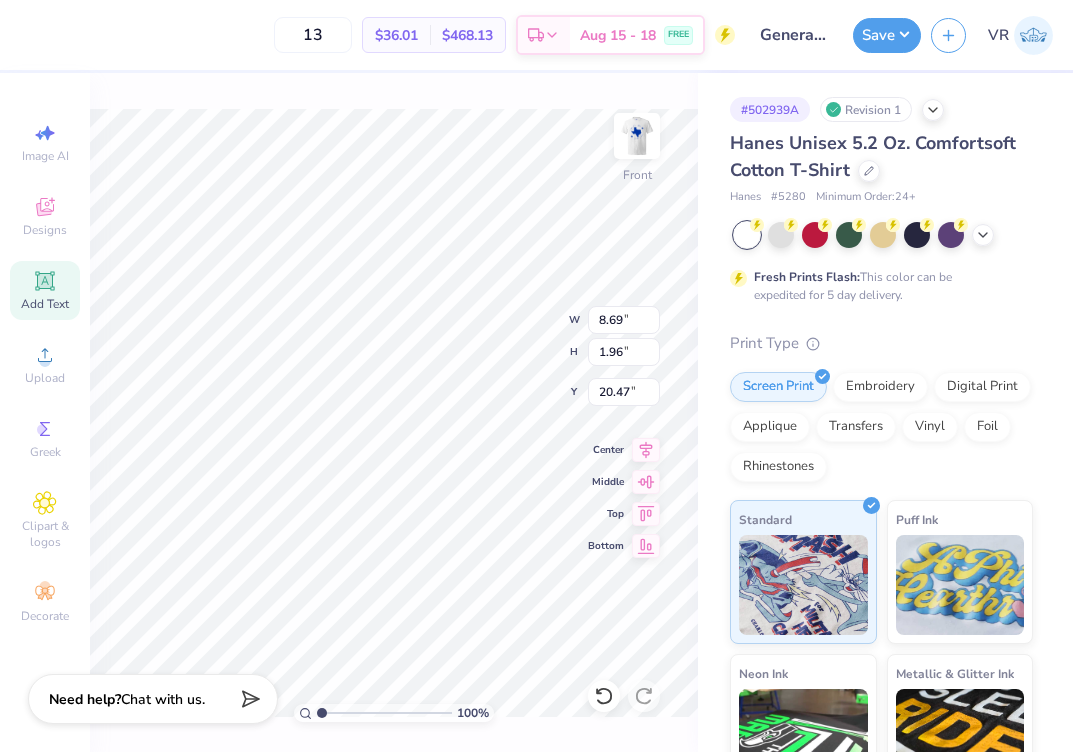 type on "delta chapter - est [YEAR]" 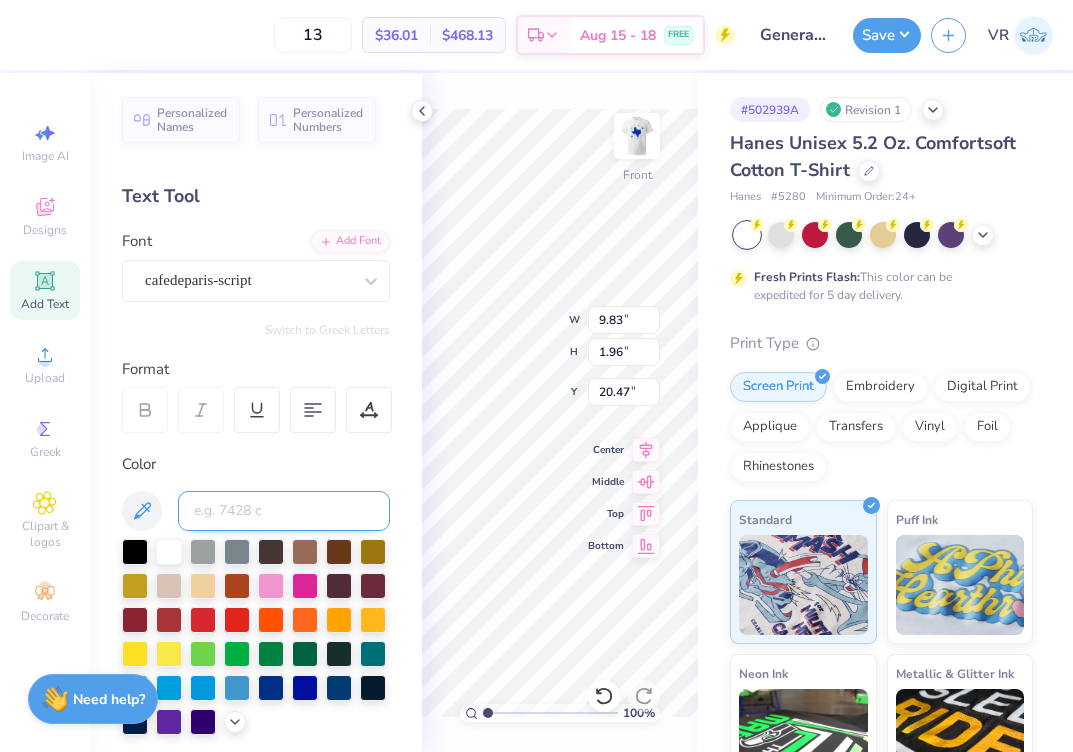 click at bounding box center (284, 511) 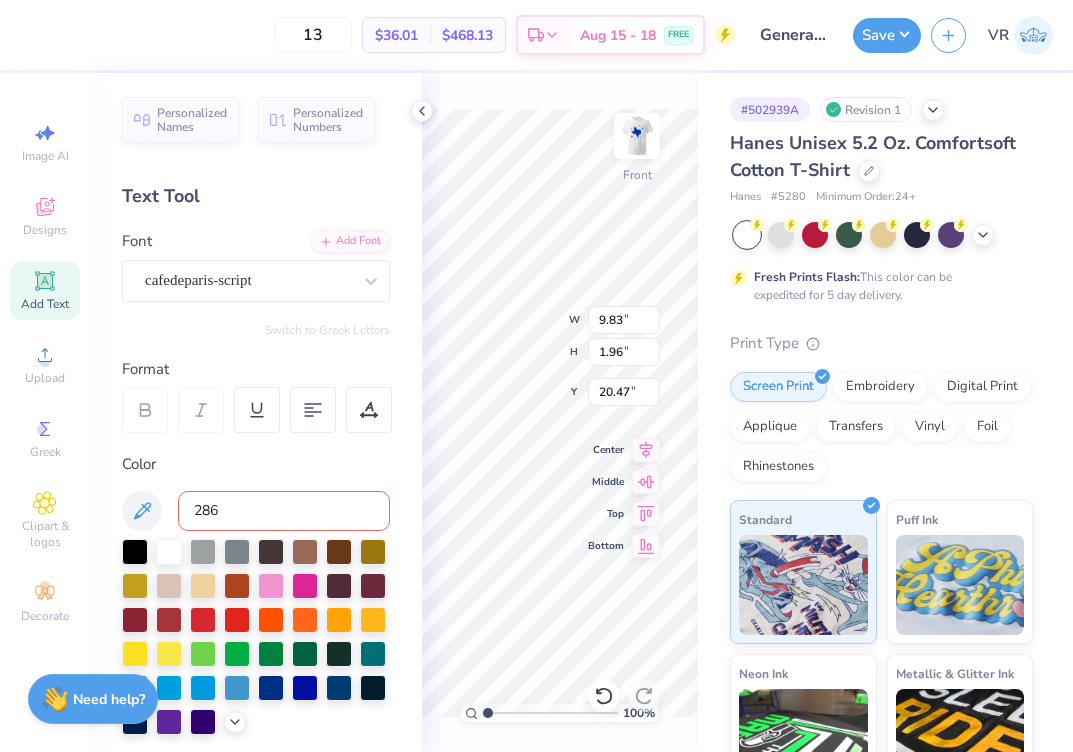 type on "286" 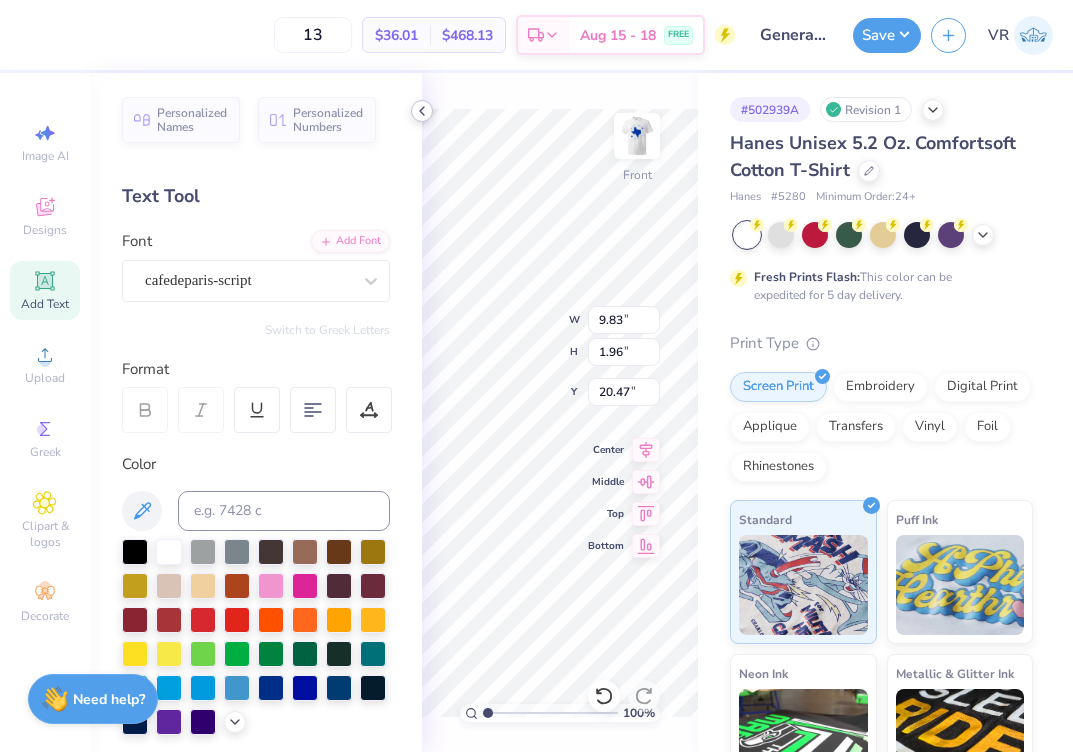 click 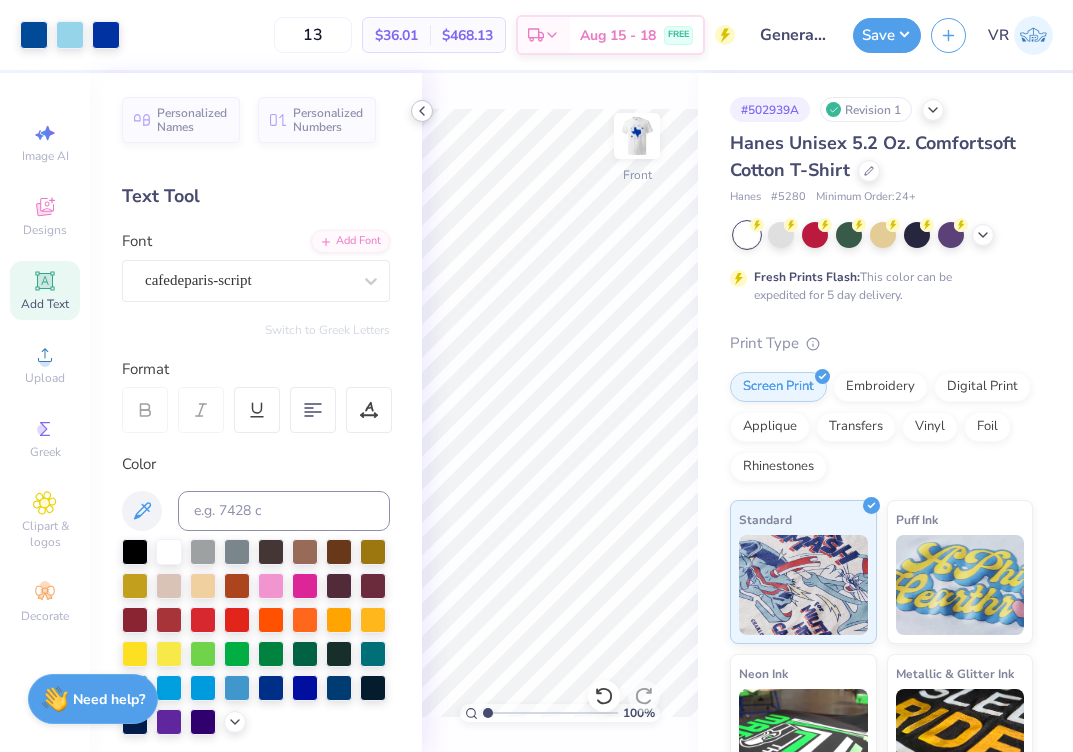 click 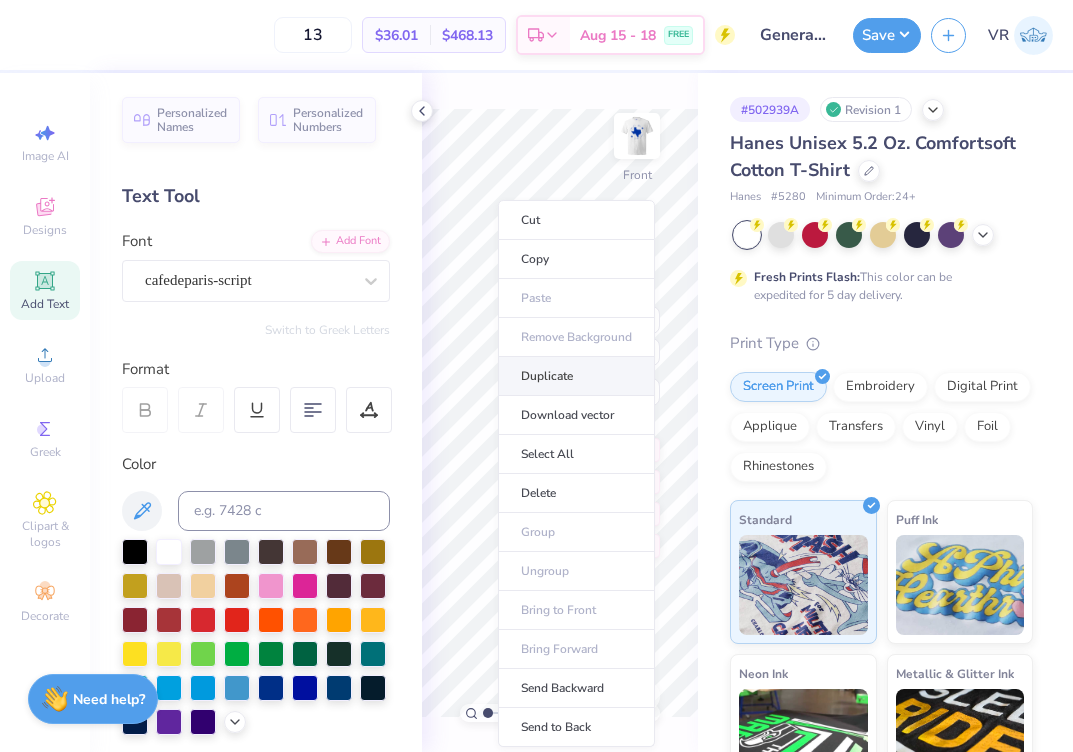 click on "Duplicate" at bounding box center (576, 376) 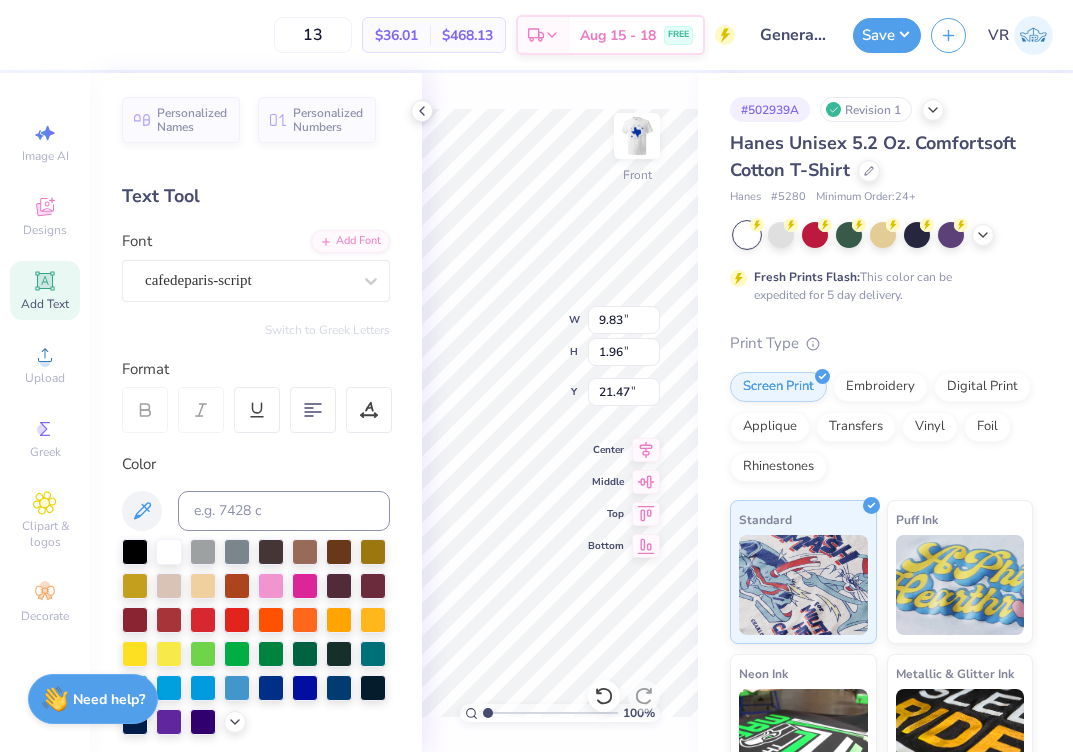type on "21.47" 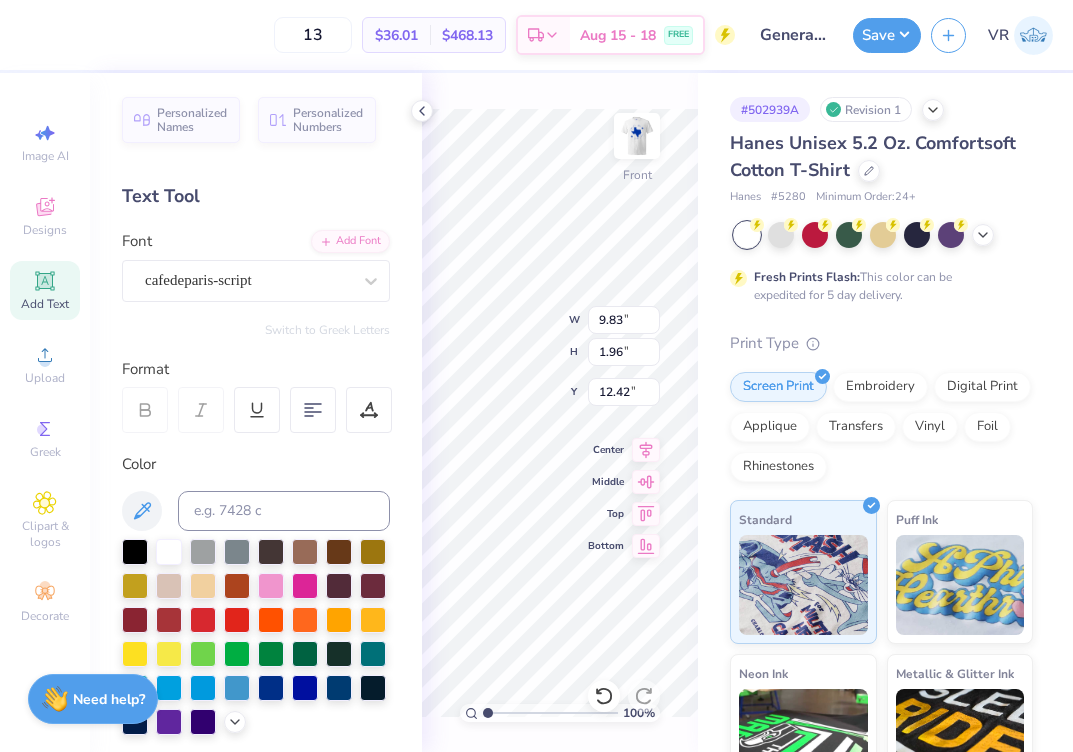 type on "12.42" 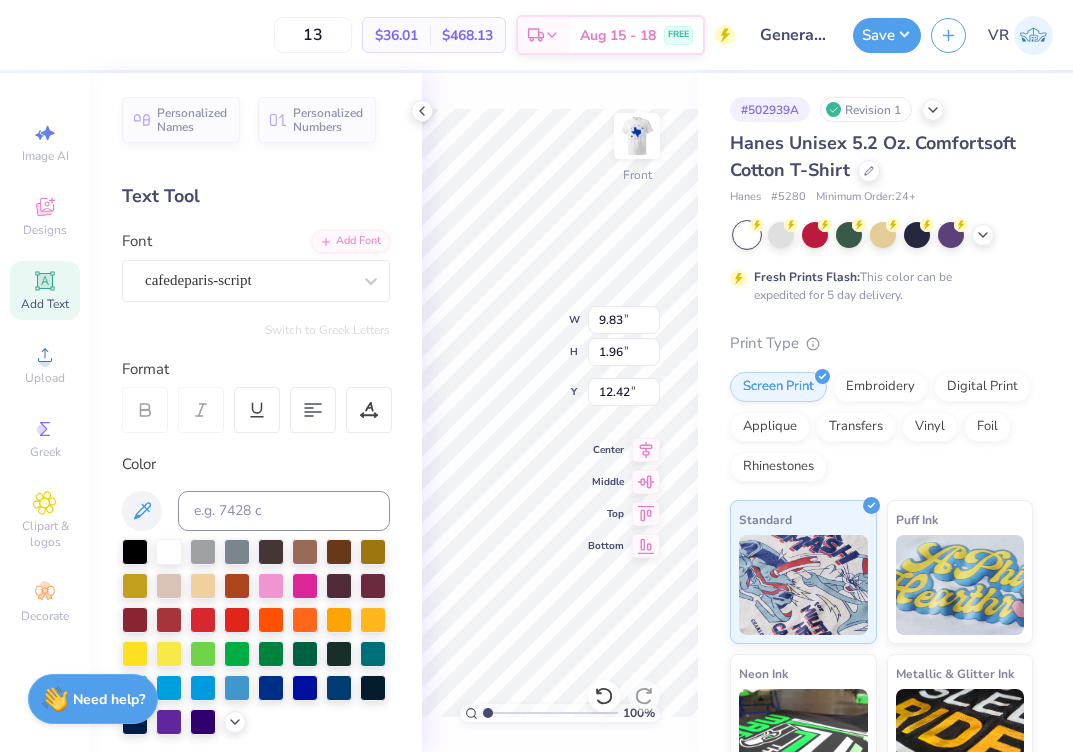 scroll, scrollTop: 17, scrollLeft: 7, axis: both 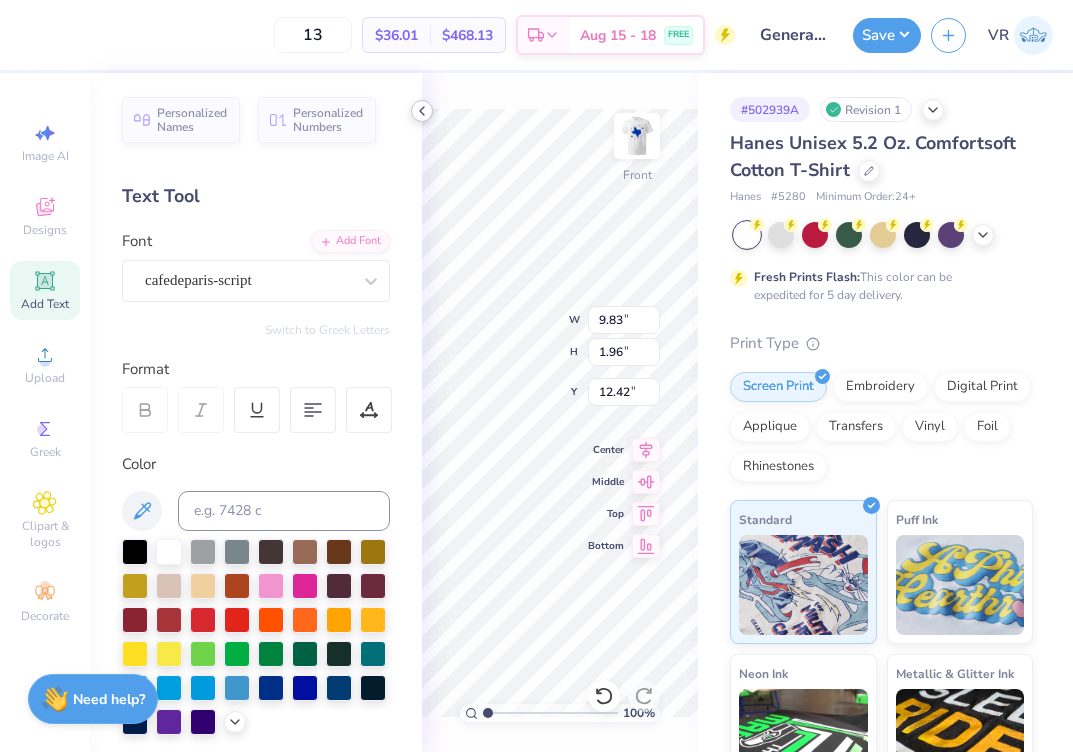 click 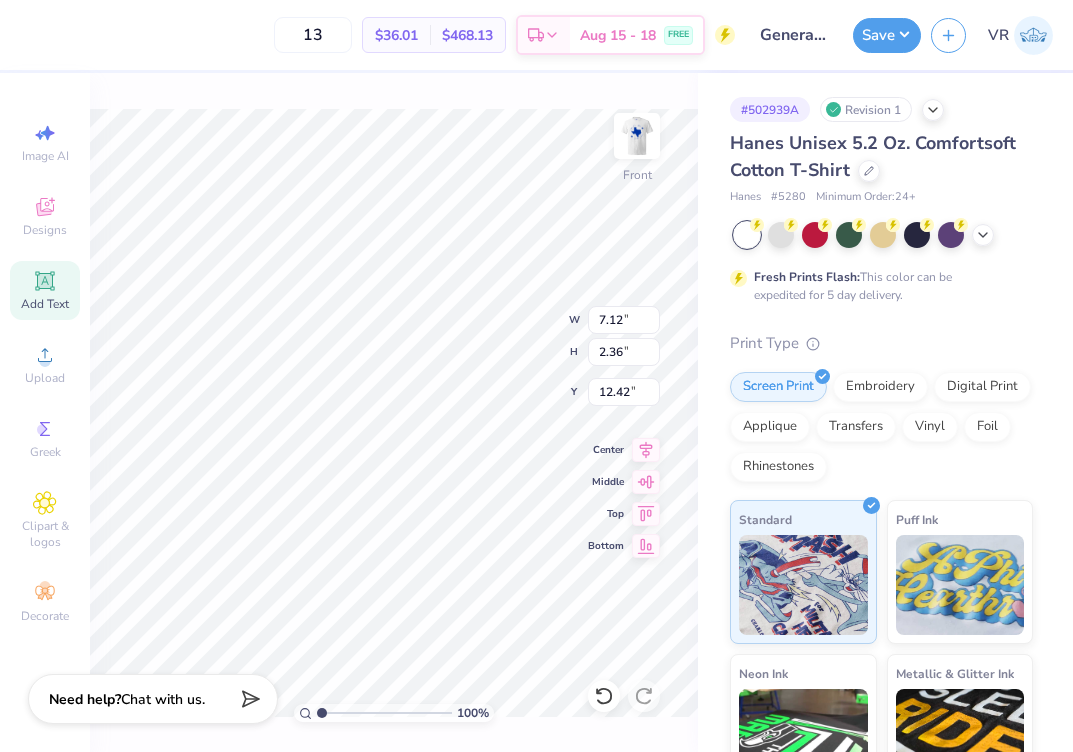 type on "7.12" 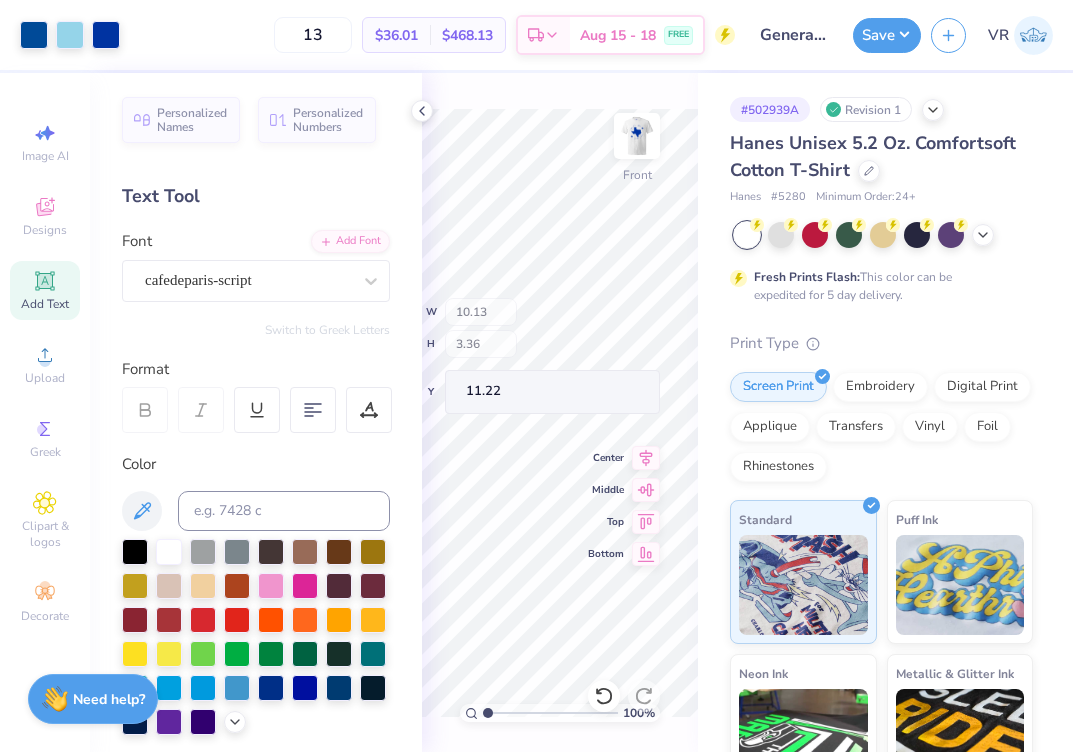 type on "10.13" 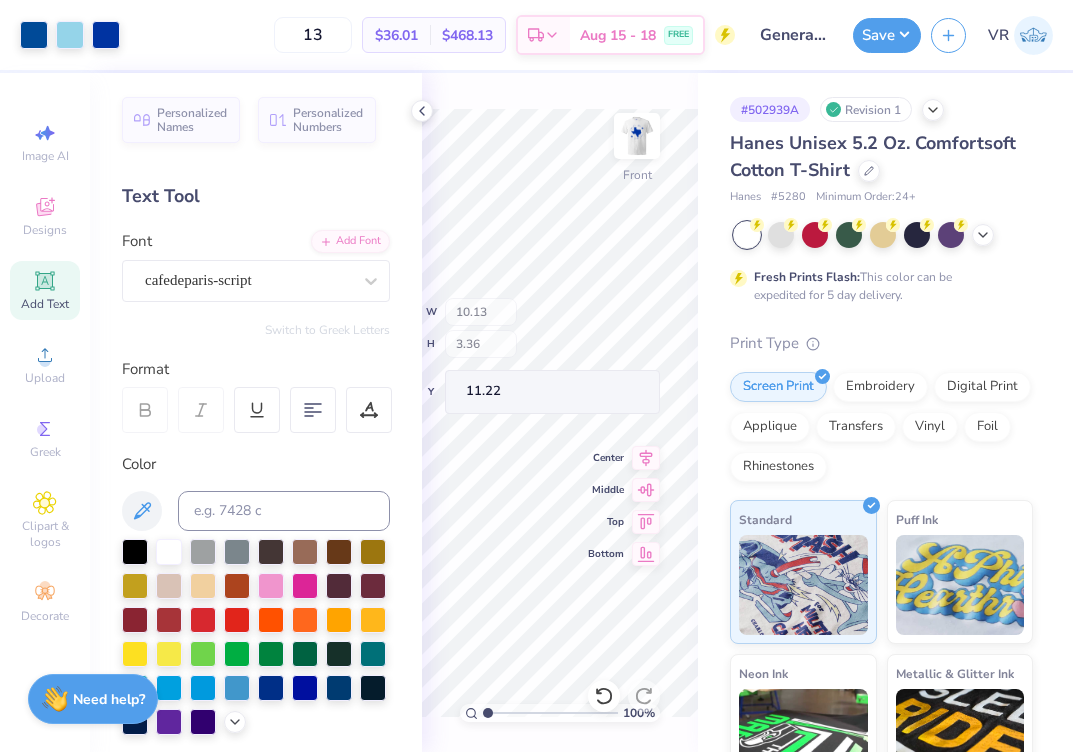 type on "3.36" 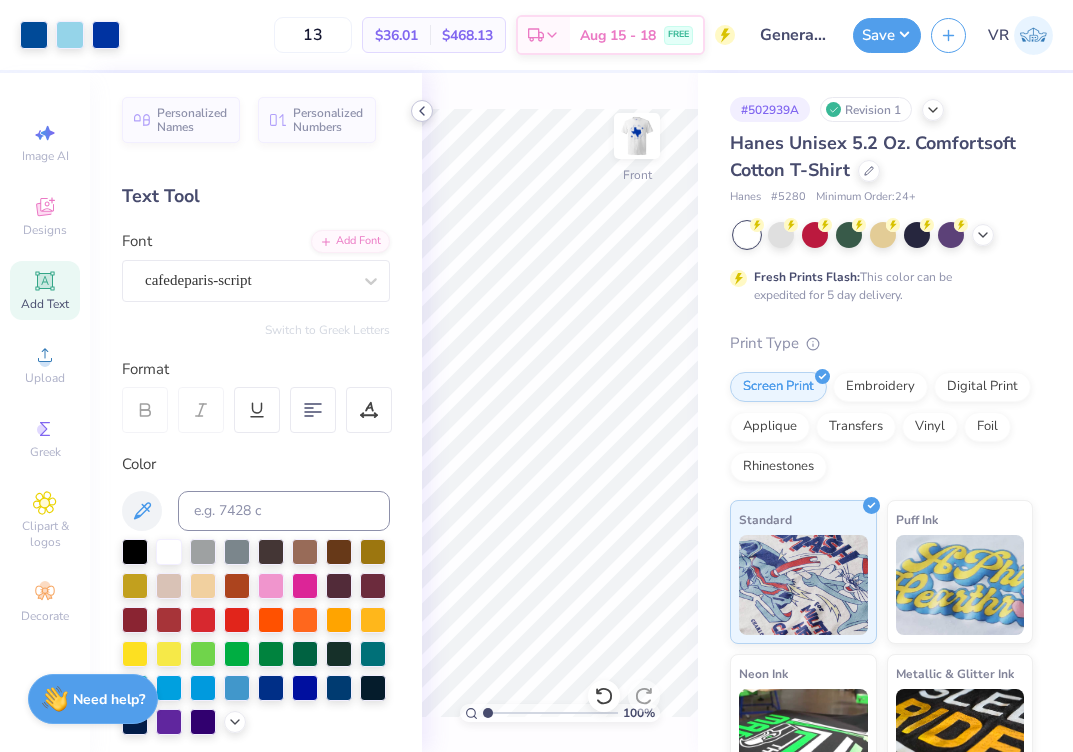 click 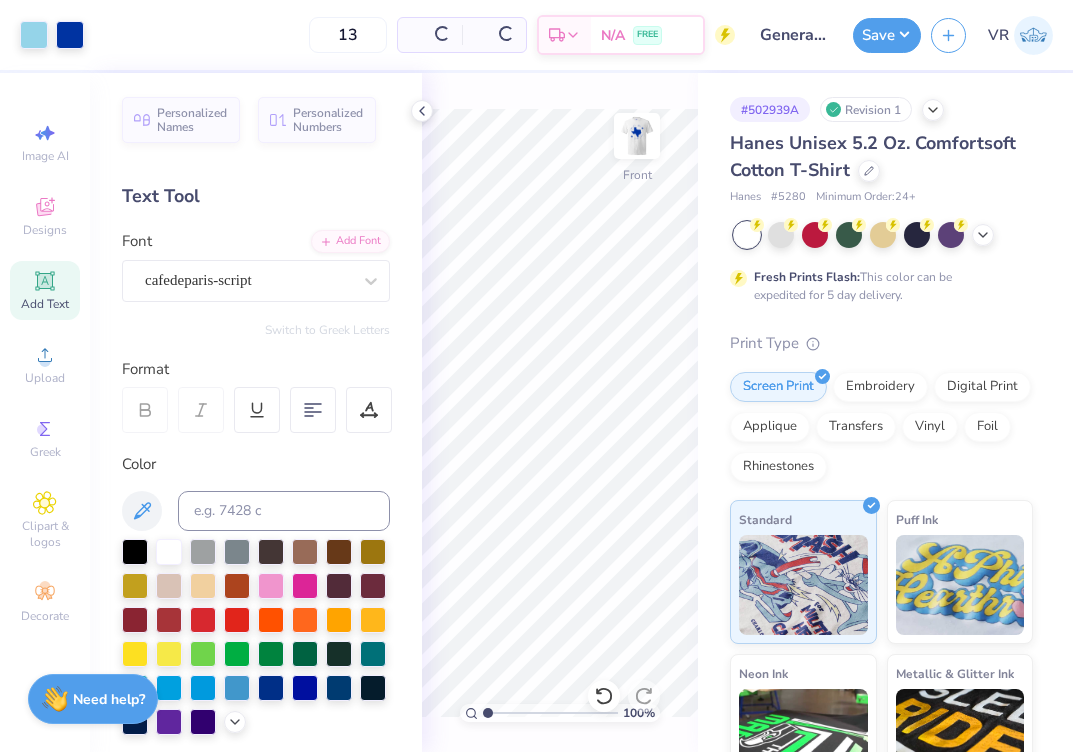 click on "Art colors 13 Per Item Total Est.  Delivery N/A FREE Design Title General Merch F'25 Save VR Image AI Designs Add Text Upload Greek Clipart & logos Decorate Personalized Names Personalized Numbers Text Tool  Add Font Font cafedeparis-script Switch to Greek Letters Format Color Styles Text Shape 100  % Front # [HEXCOLOR] Revision 1 Hanes Unisex 5.2 Oz. Comfortsoft Cotton T-Shirt Hanes # 5280 Minimum Order:  24 +   Fresh Prints Flash:  This color can be expedited for 5 day delivery. Print Type Screen Print Embroidery Digital Print Applique Transfers Vinyl Foil Rhinestones Standard Puff Ink Neon Ink Metallic & Glitter Ink Glow in the Dark Ink Water based Ink Need help?  Chat with us." at bounding box center (536, 376) 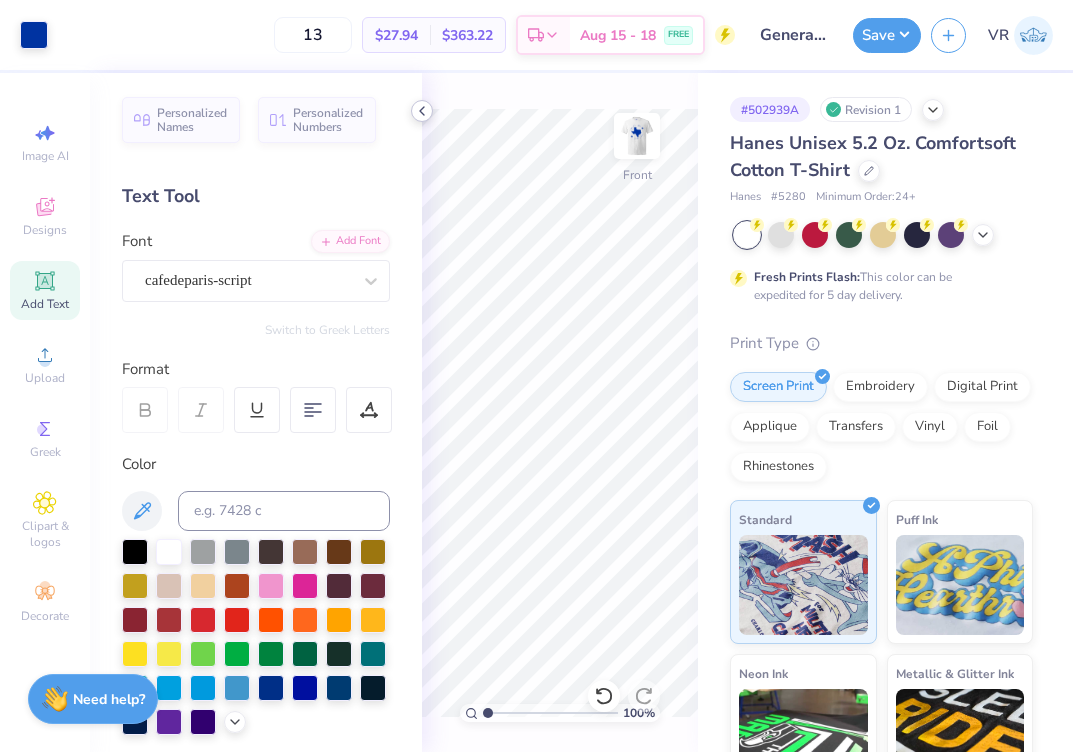 click 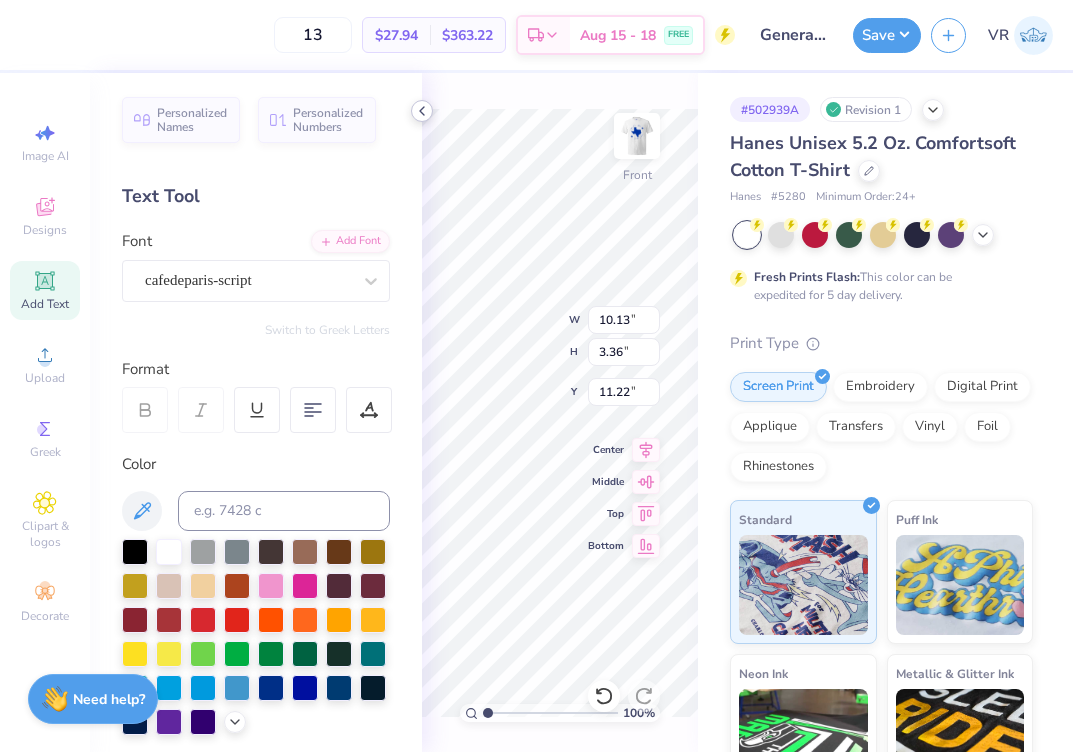 click 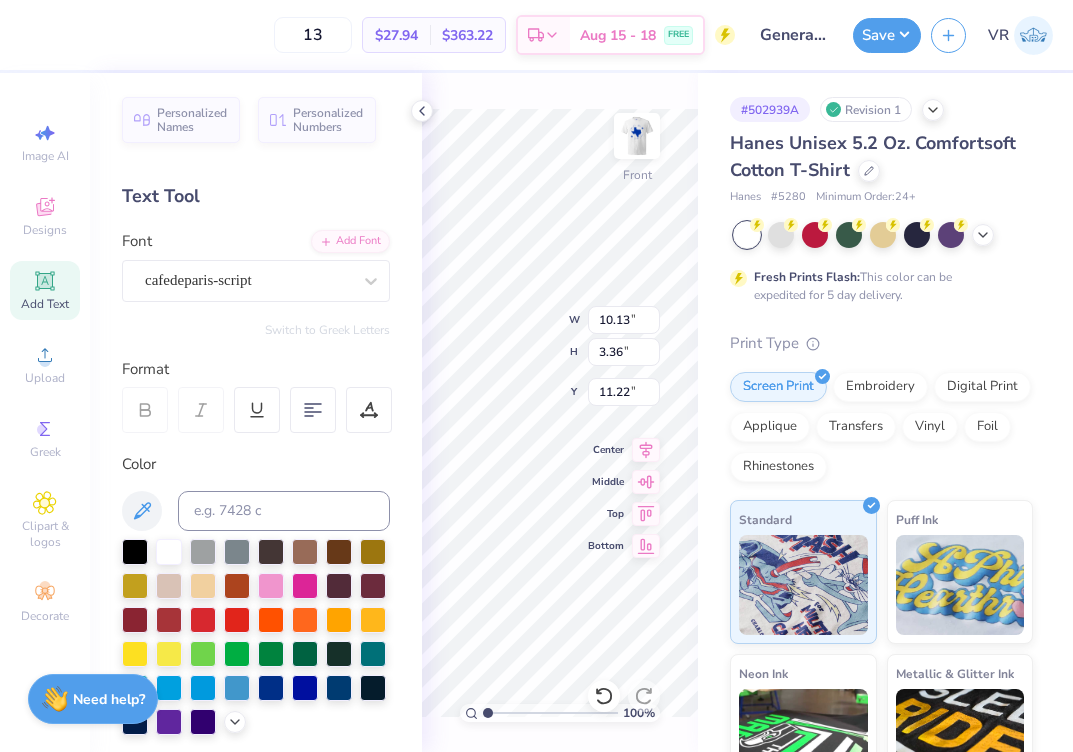 type on "3.00" 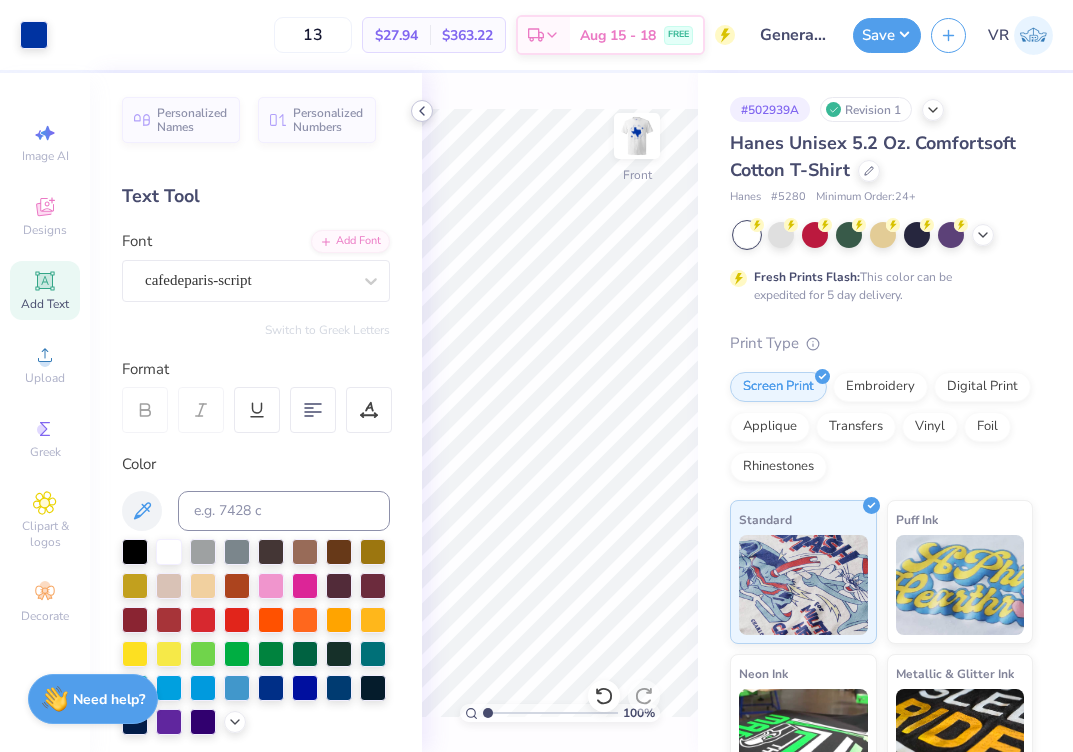 click 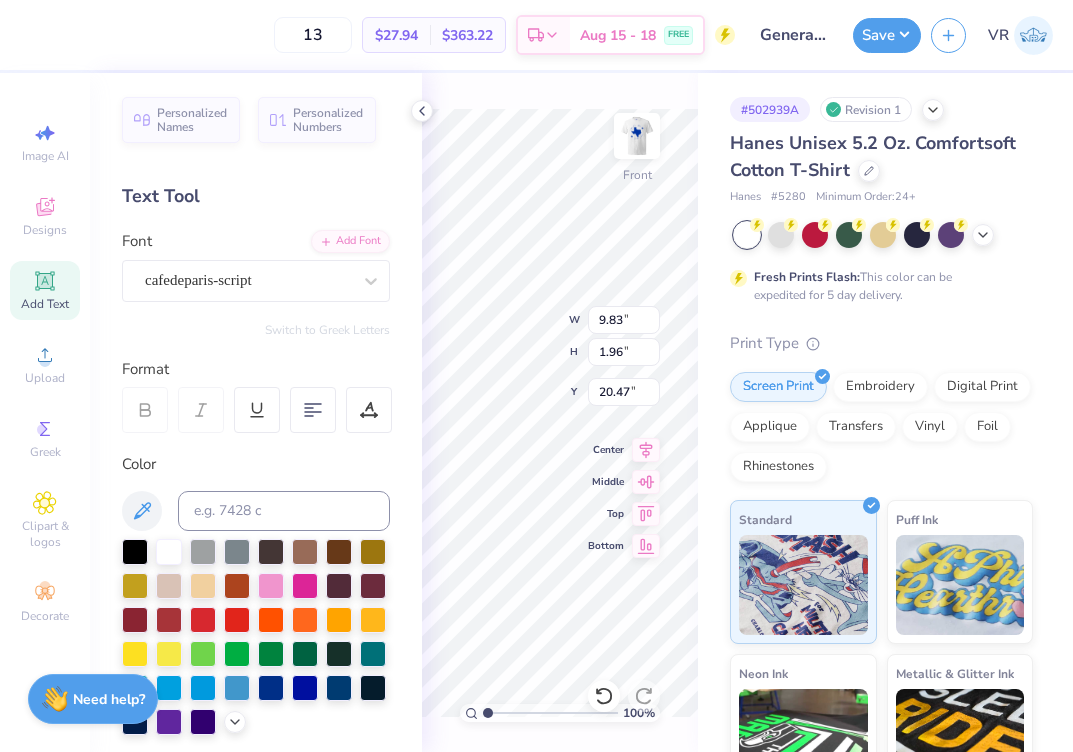 type on "14.92" 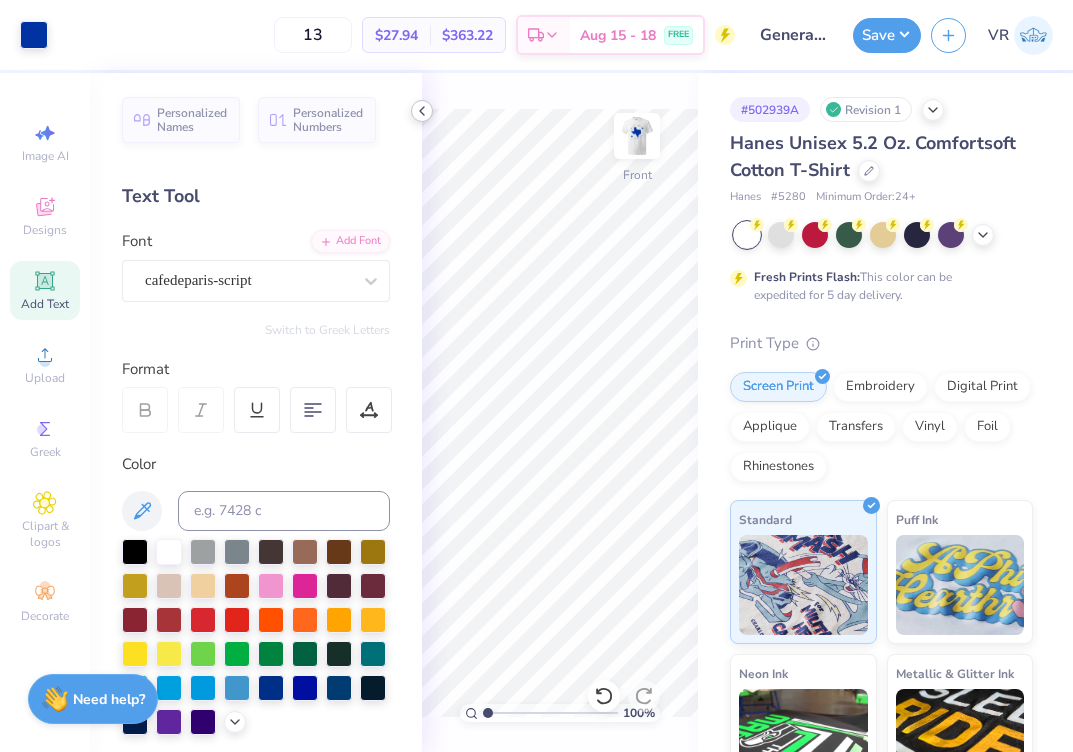click 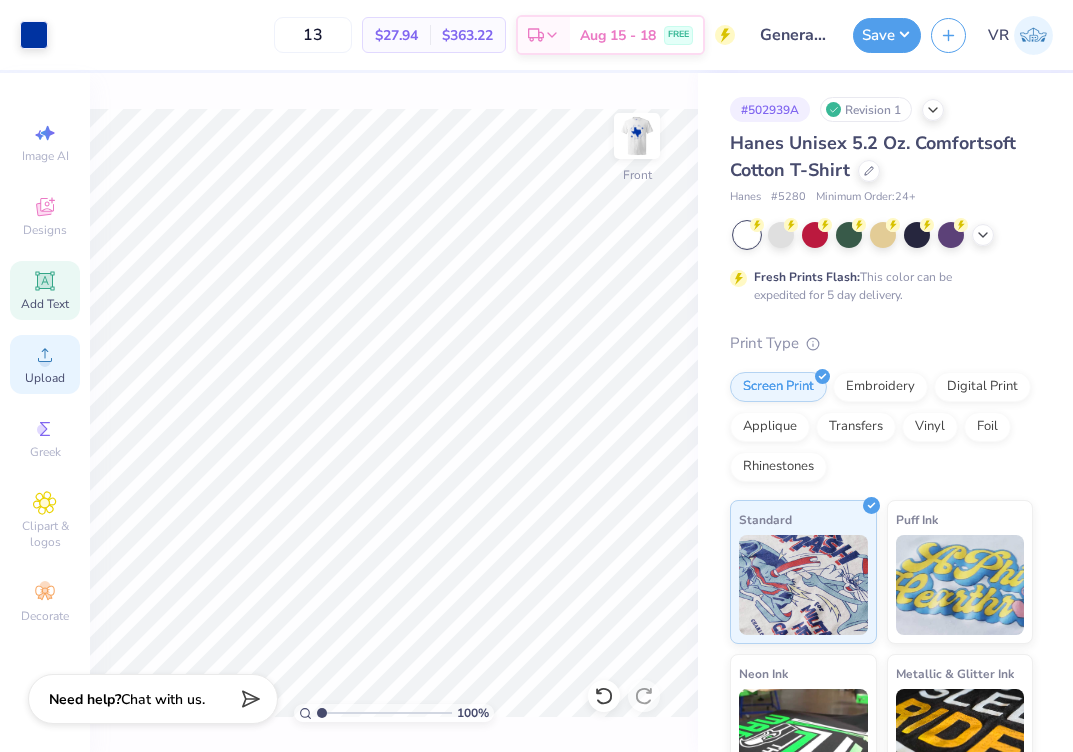 click 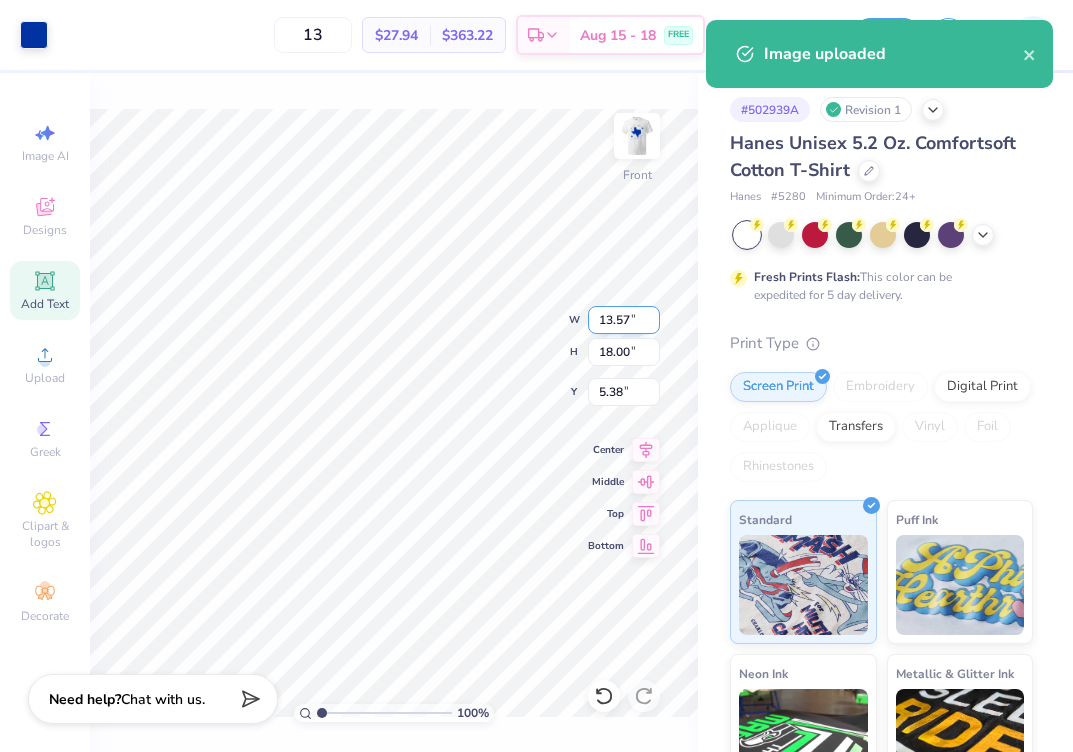 click on "13.57" at bounding box center [624, 320] 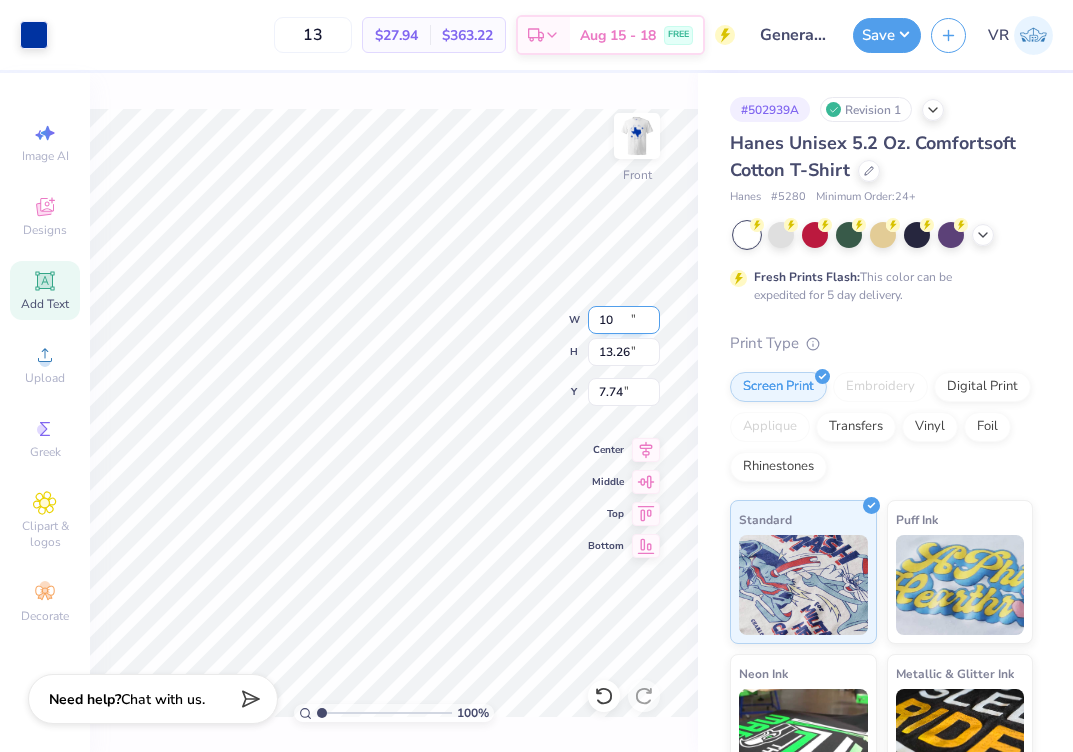 type on "10.00" 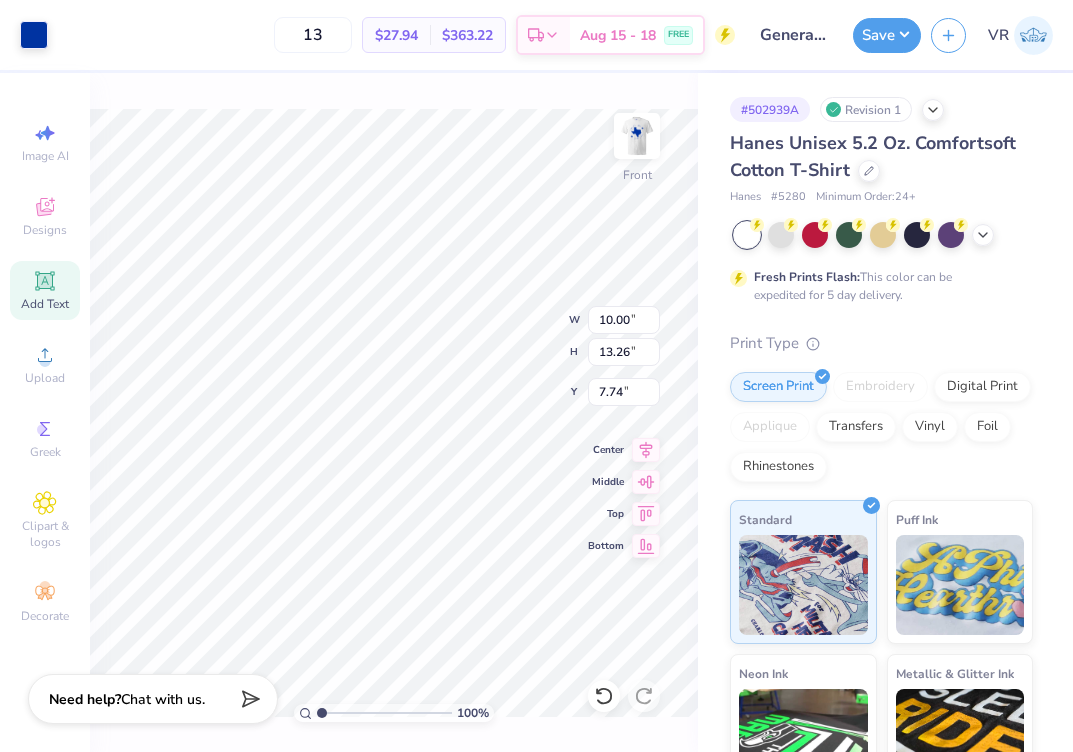 type on "5.73" 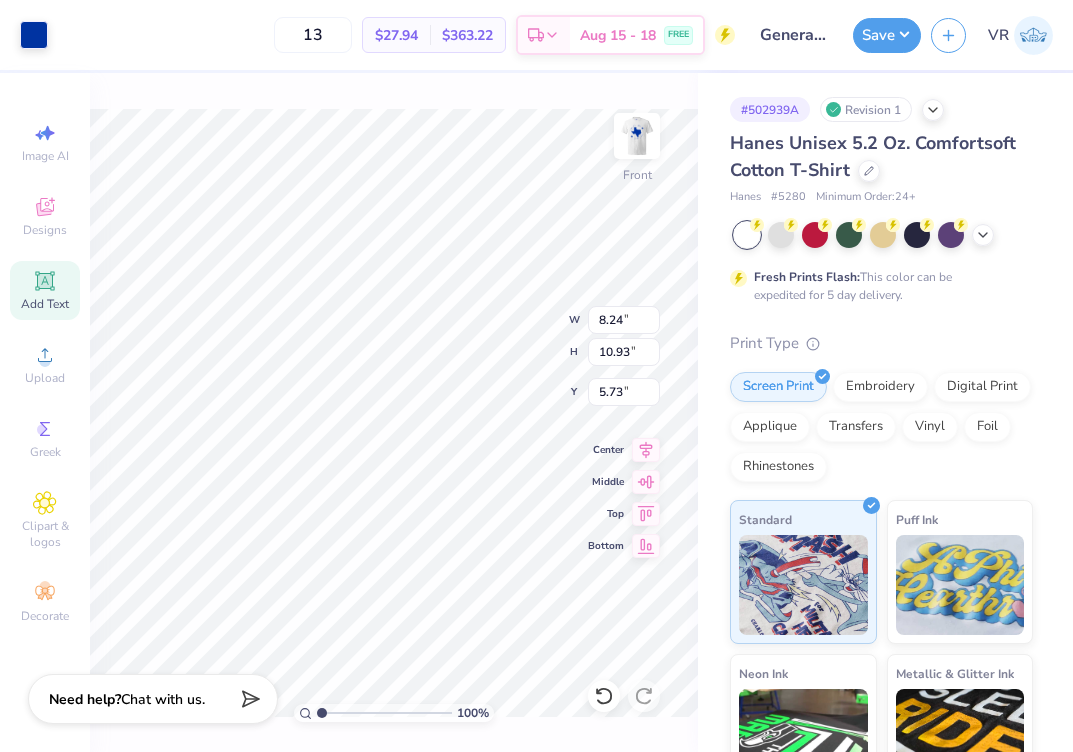 type on "8.24" 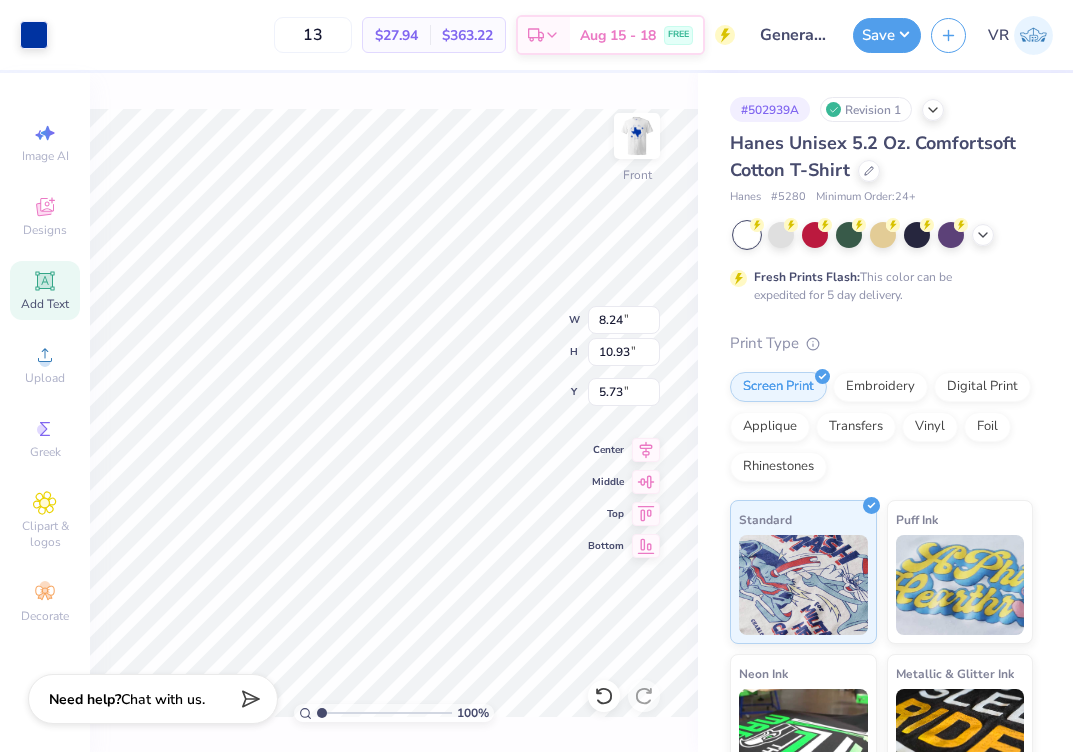type on "5.47" 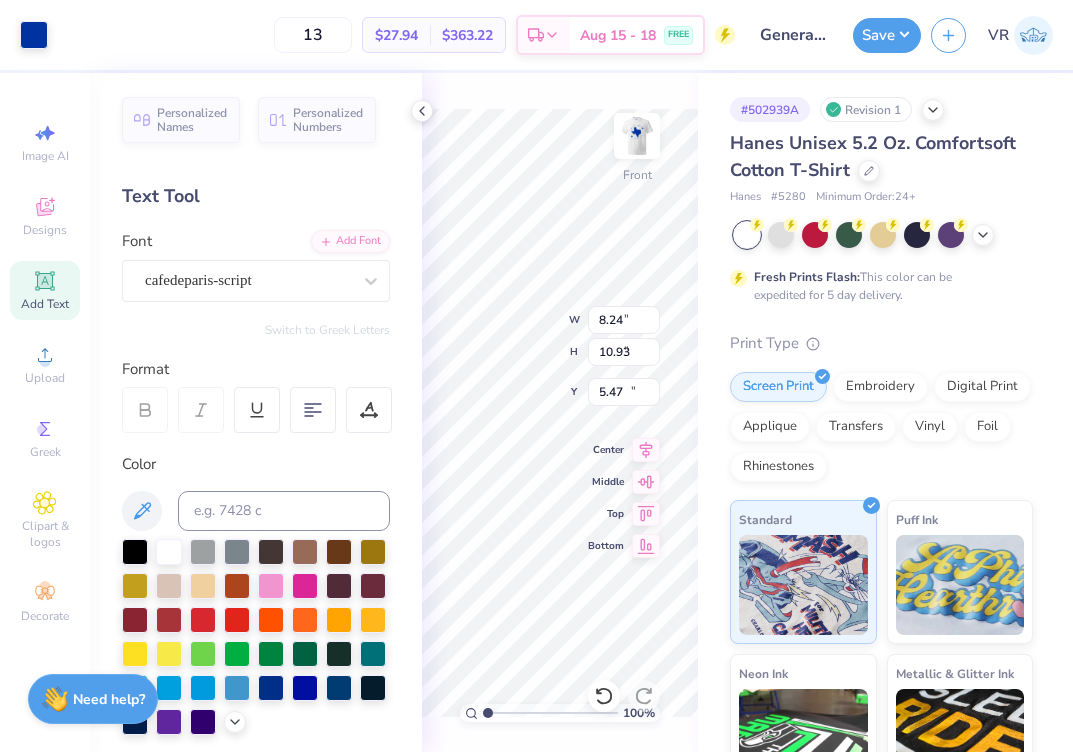 type on "9.83" 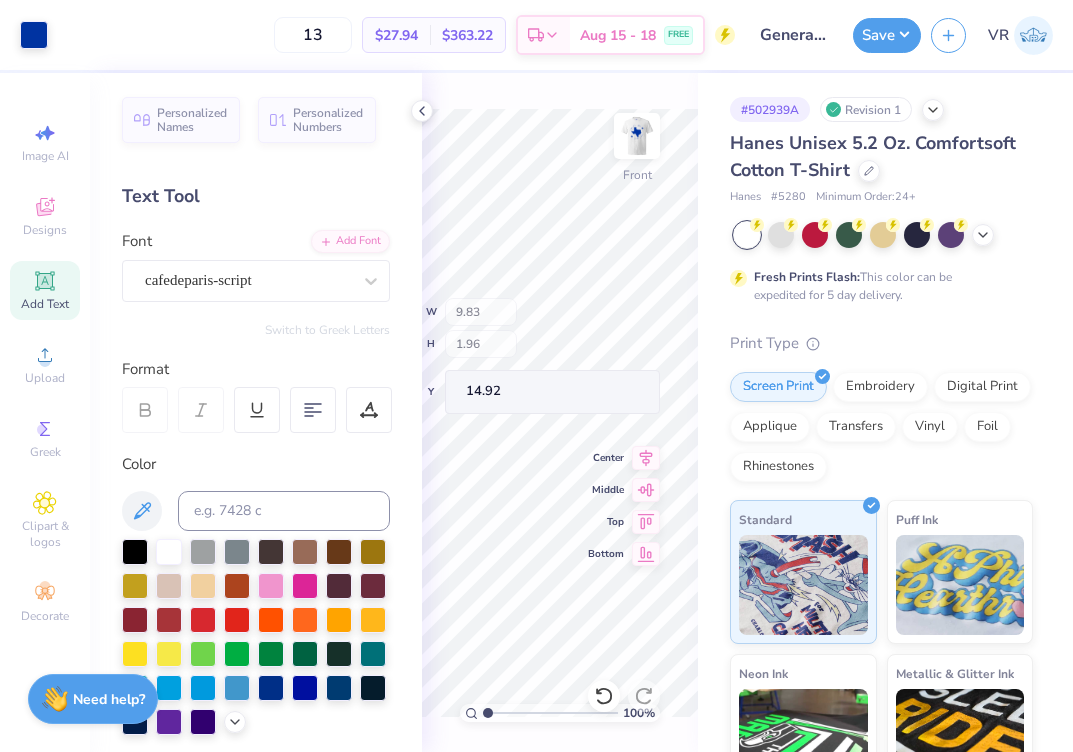 type on "8.51" 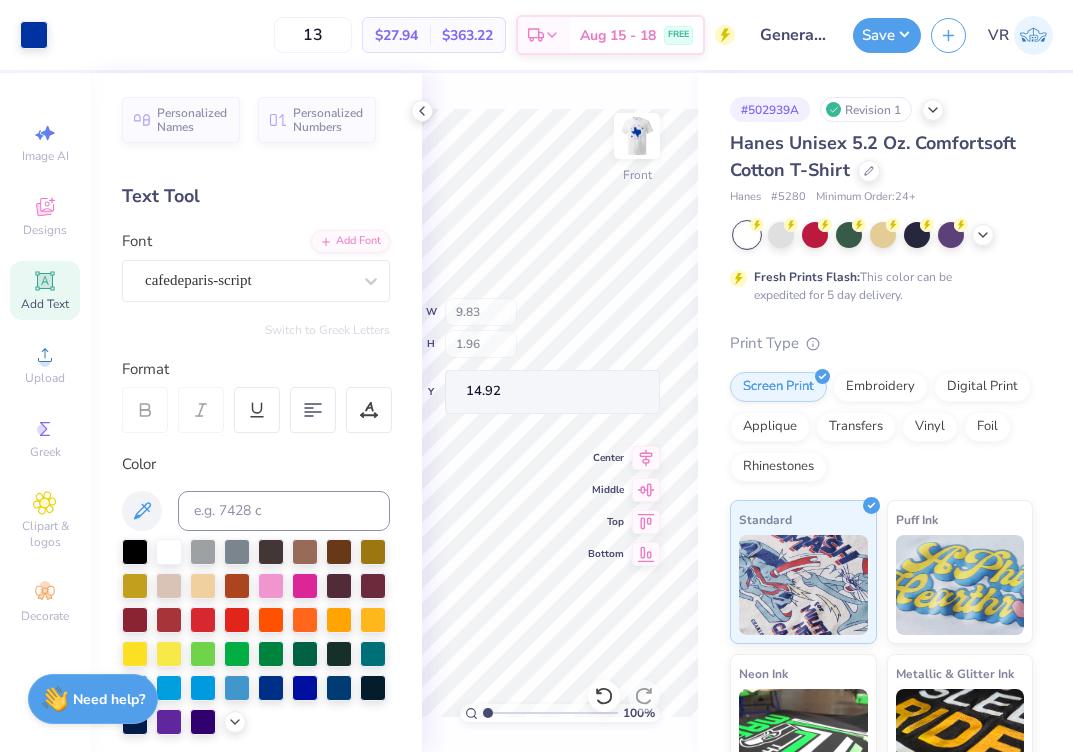 type on "1.69" 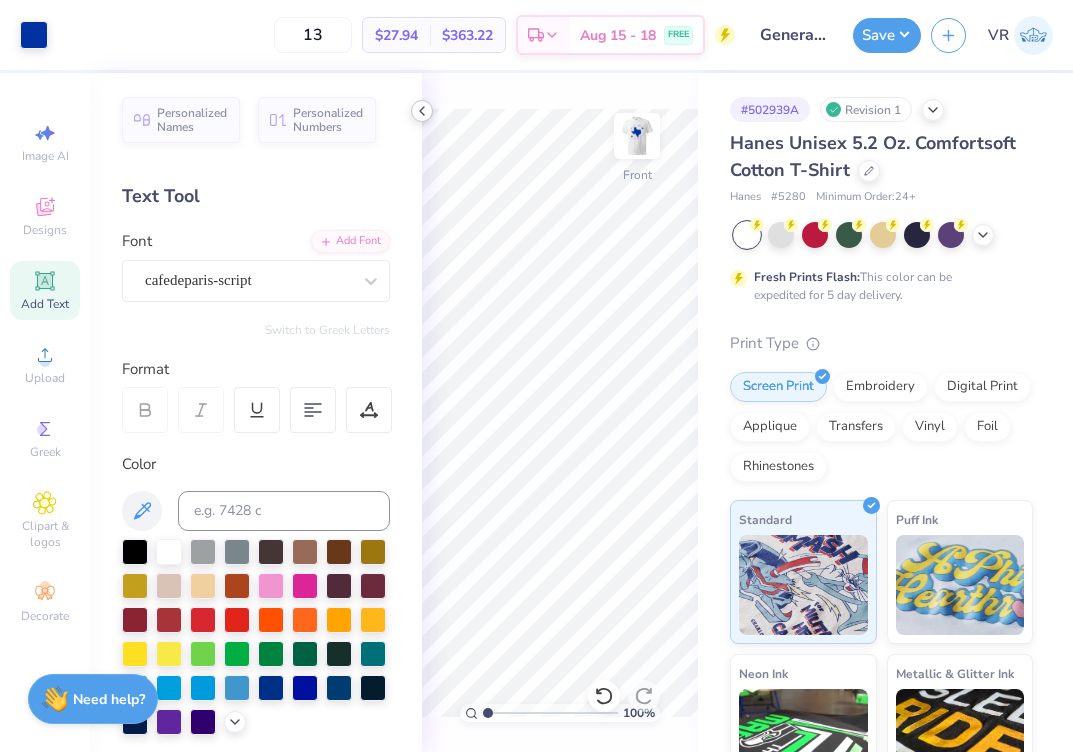 click 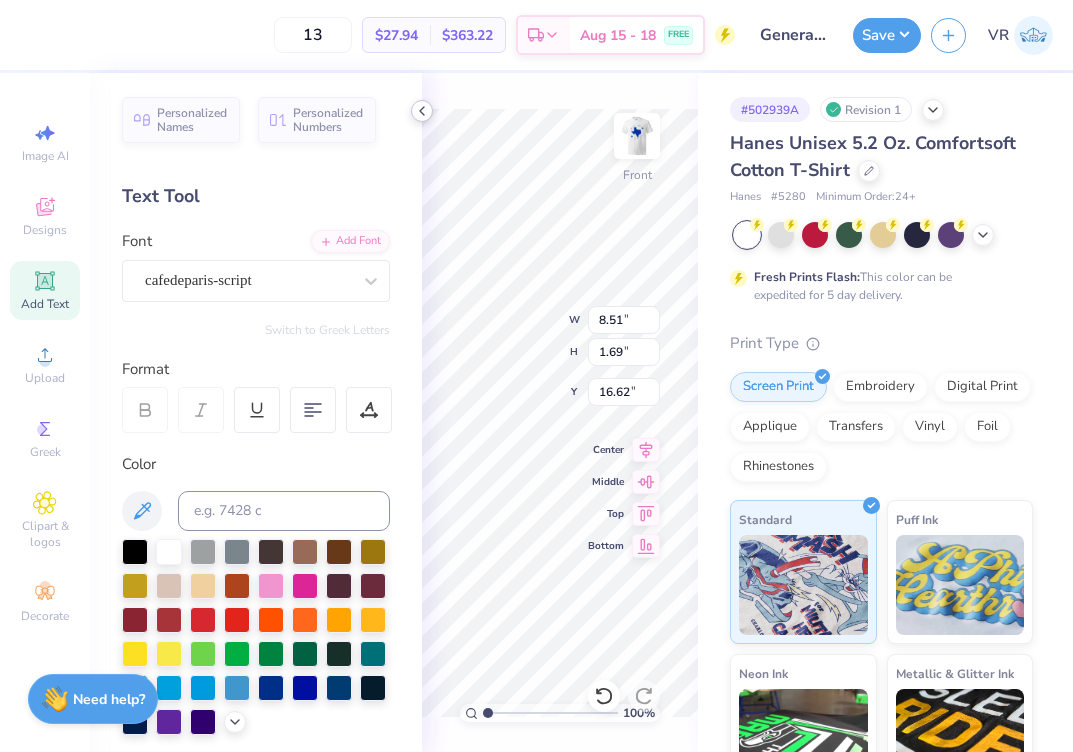 click 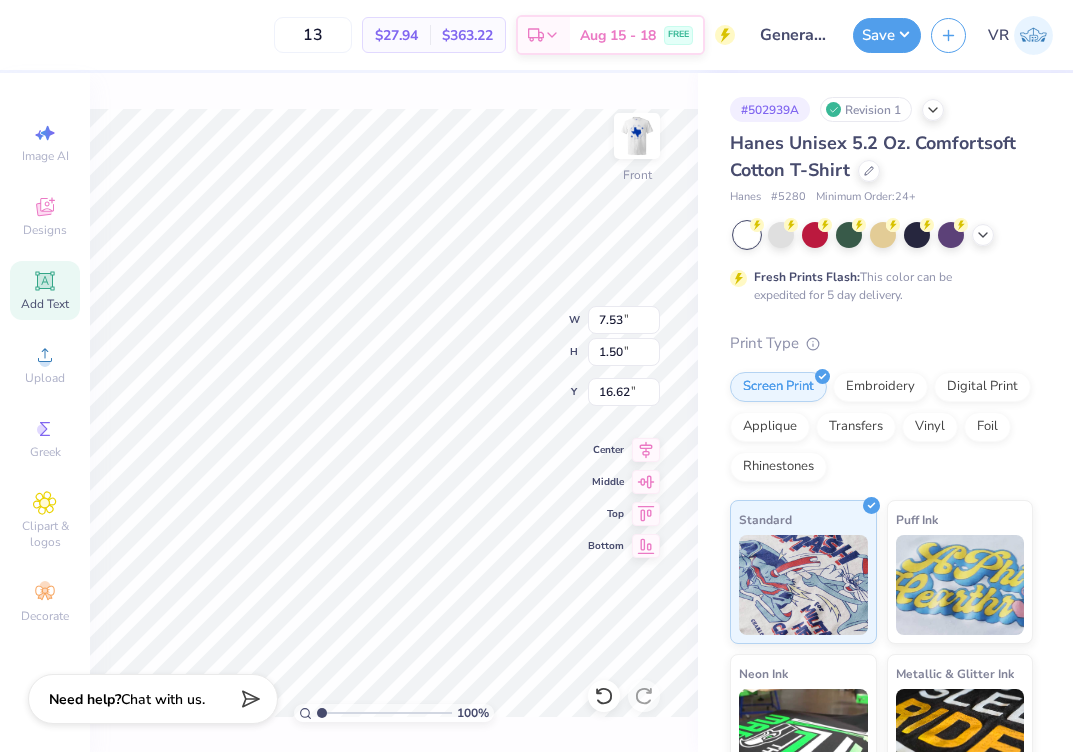 type on "7.53" 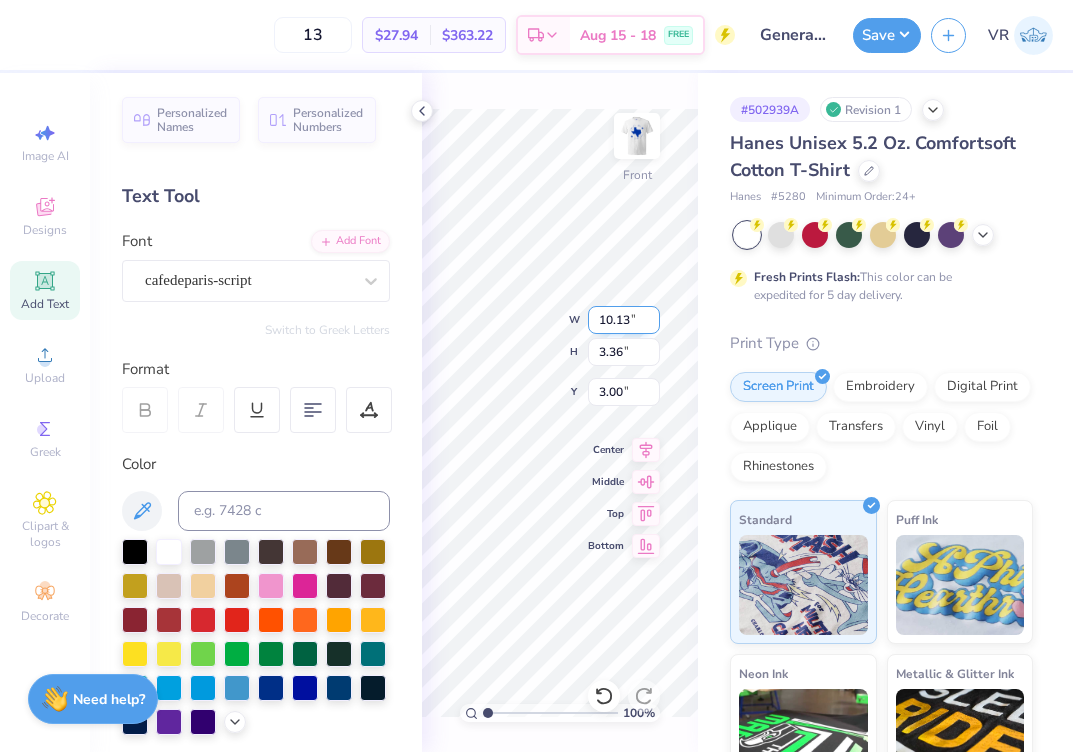 click on "10.13" at bounding box center (624, 320) 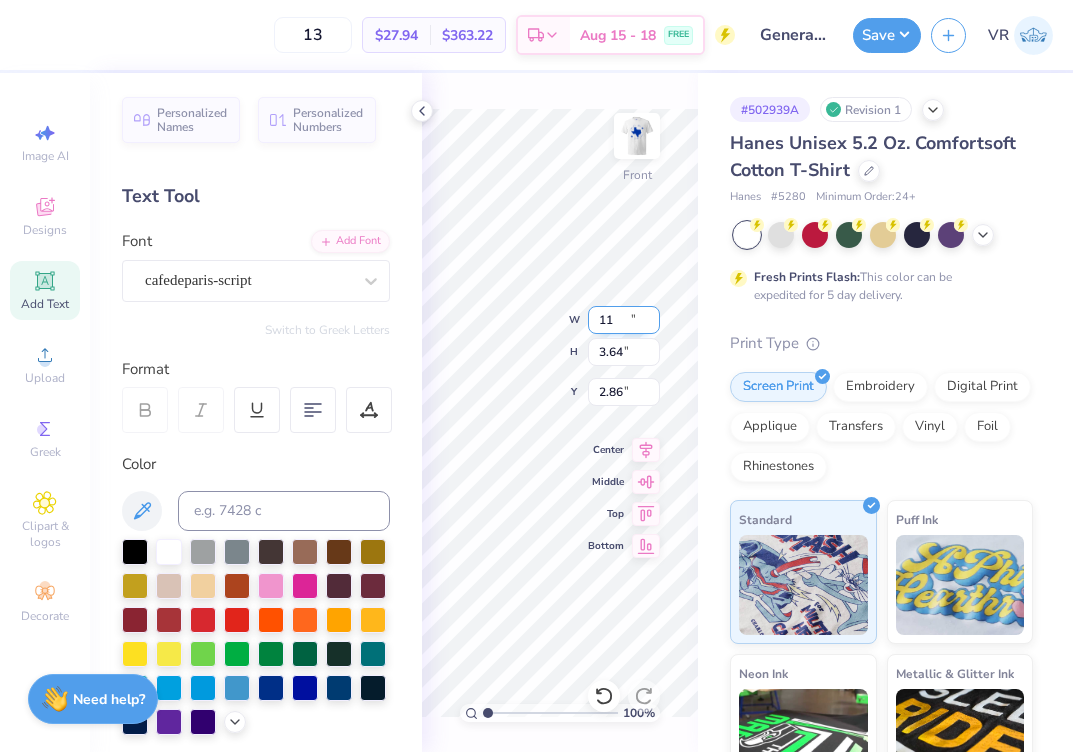 type on "11.00" 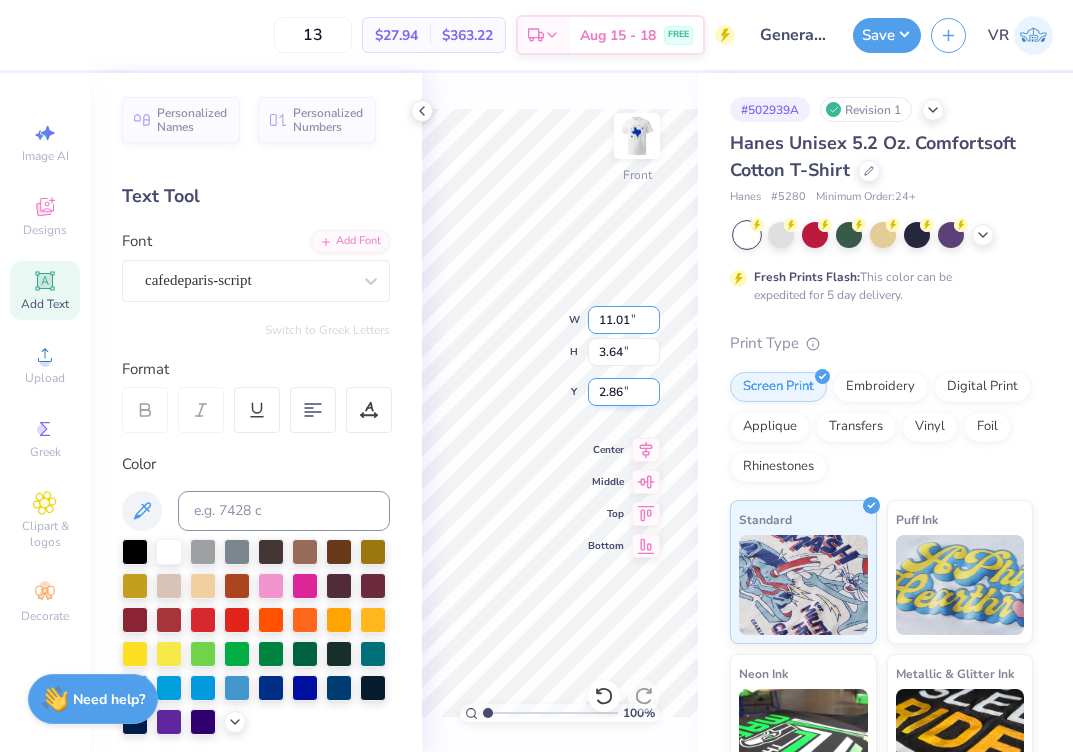 type on "11" 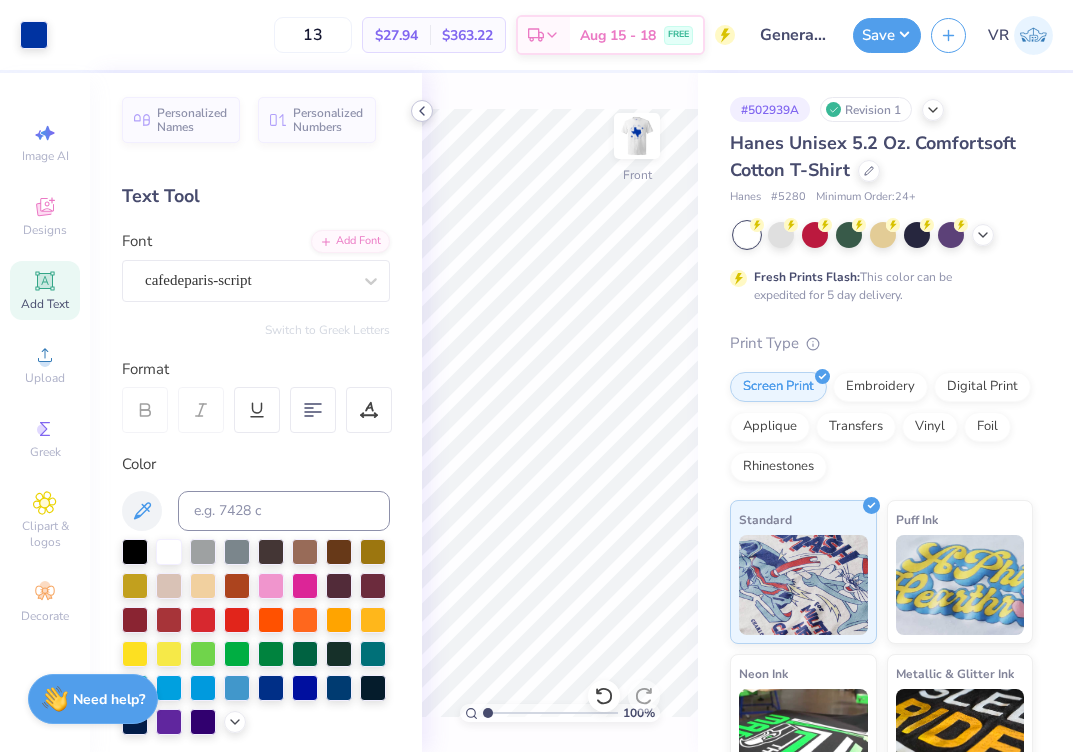 click 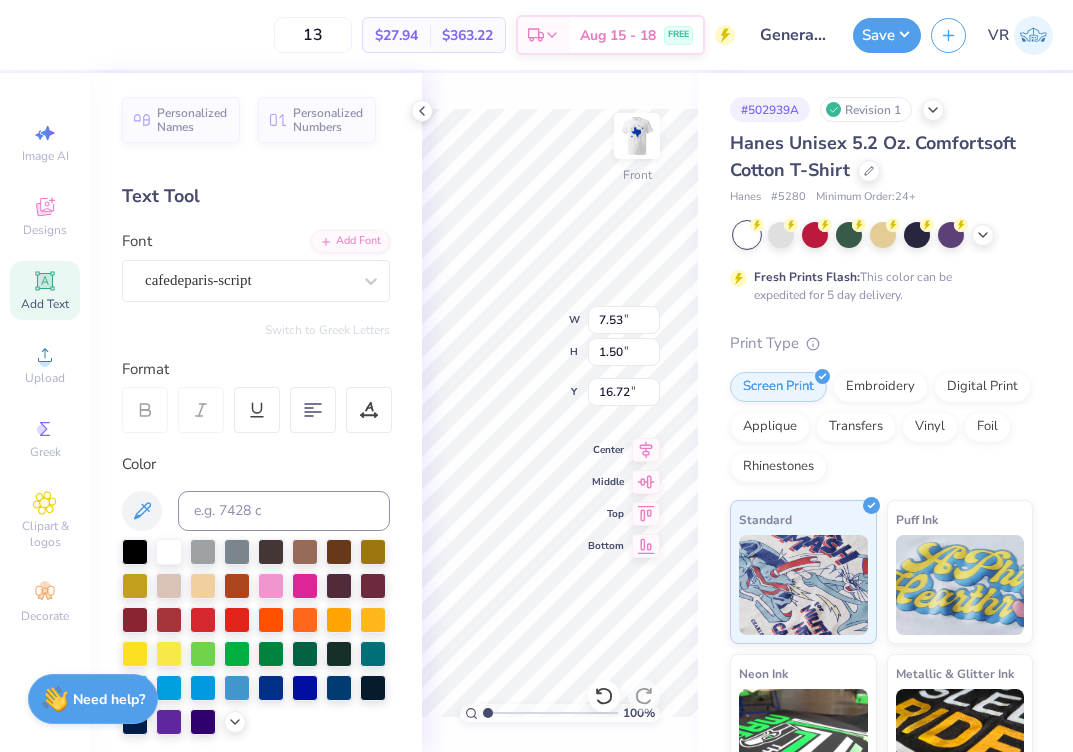 type on "7.81" 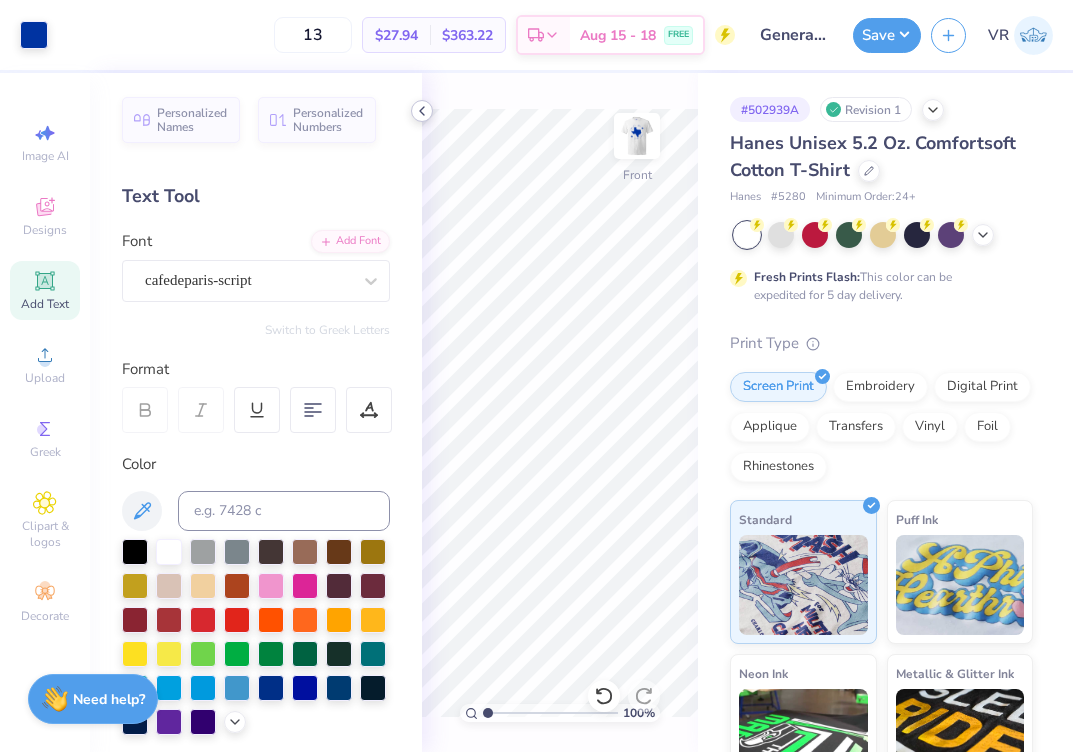 click 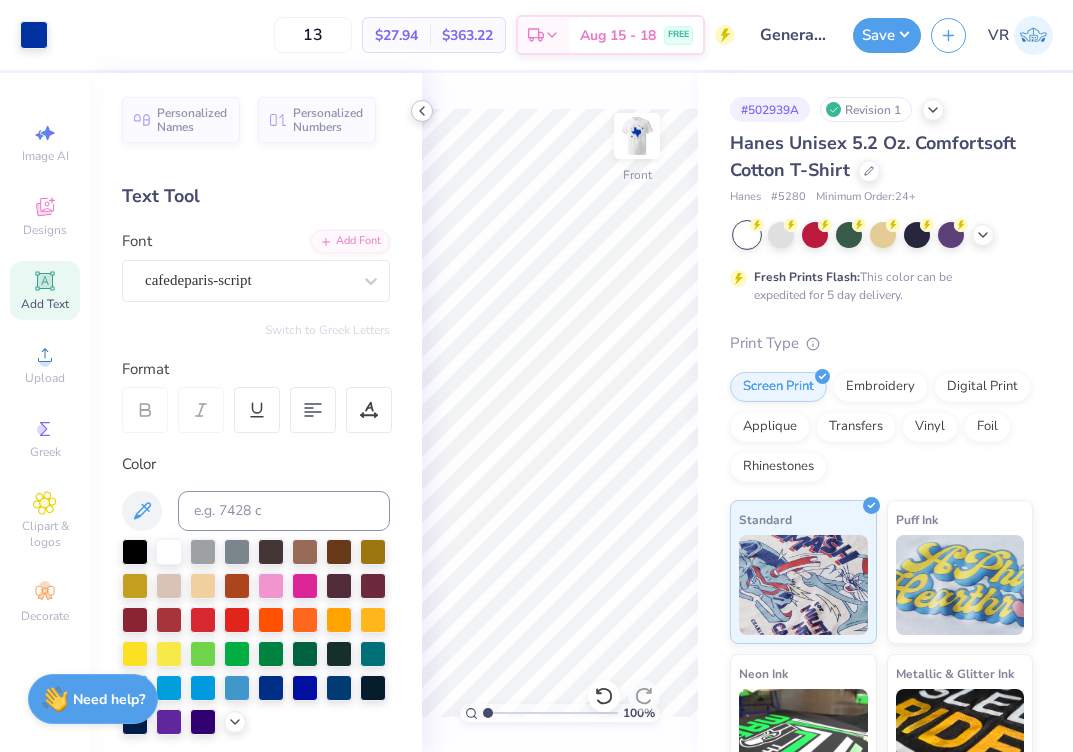 click 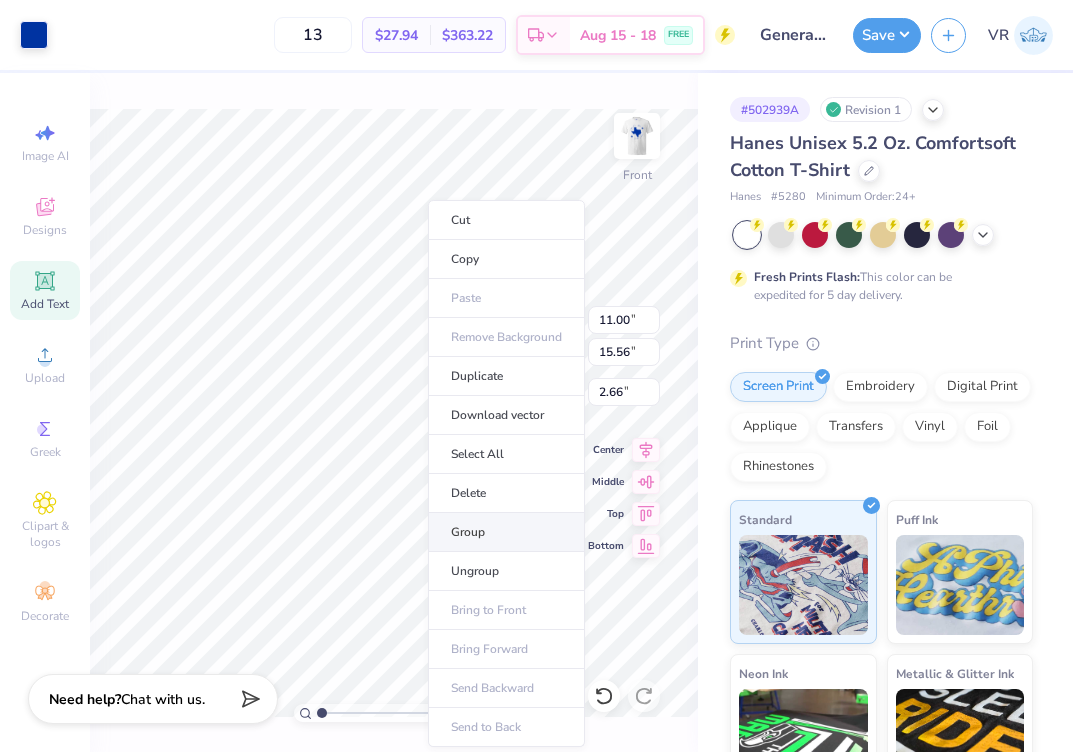 click on "Group" at bounding box center [506, 532] 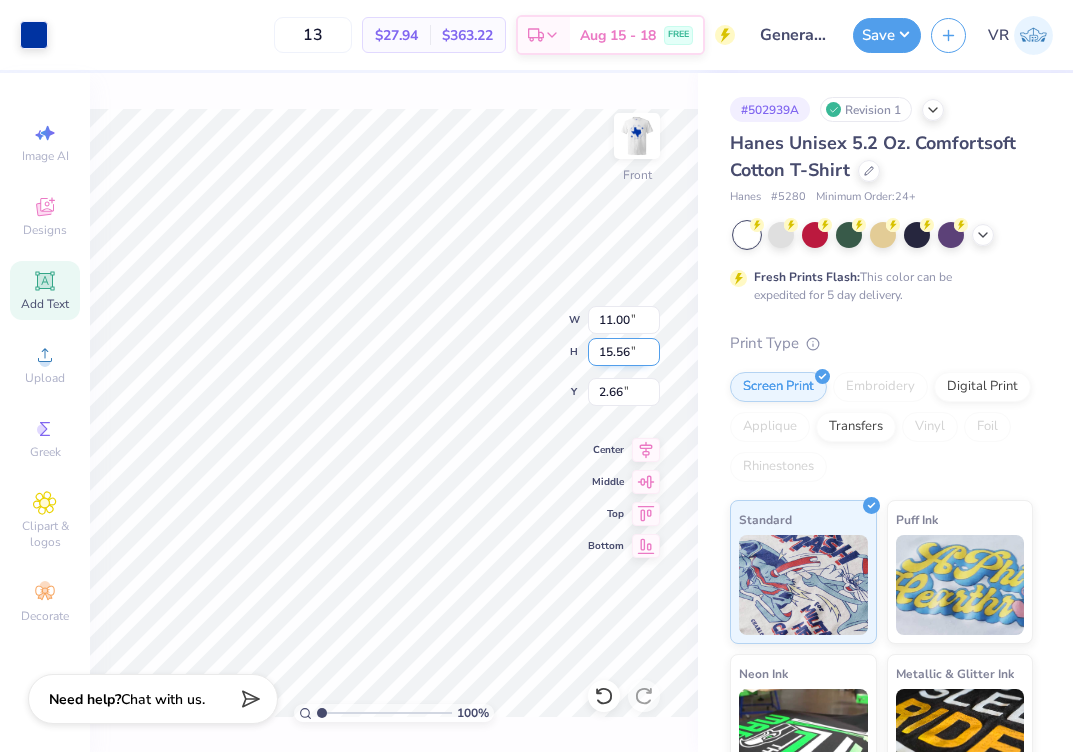click on "15.56" at bounding box center [624, 352] 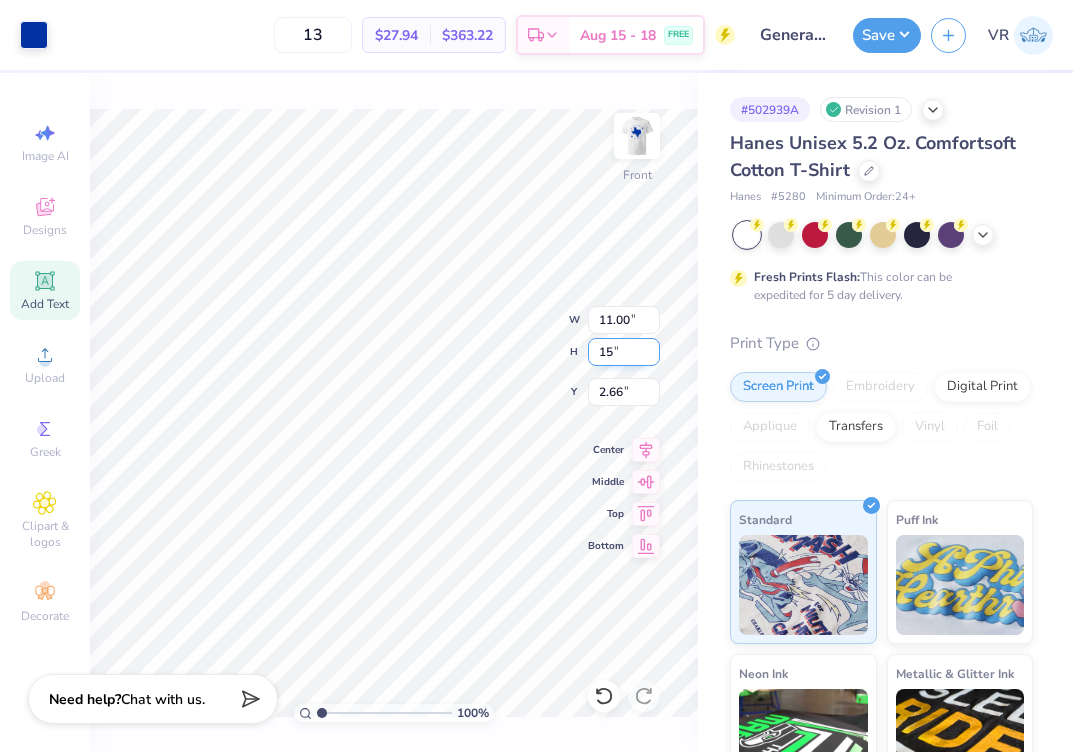 type on "15" 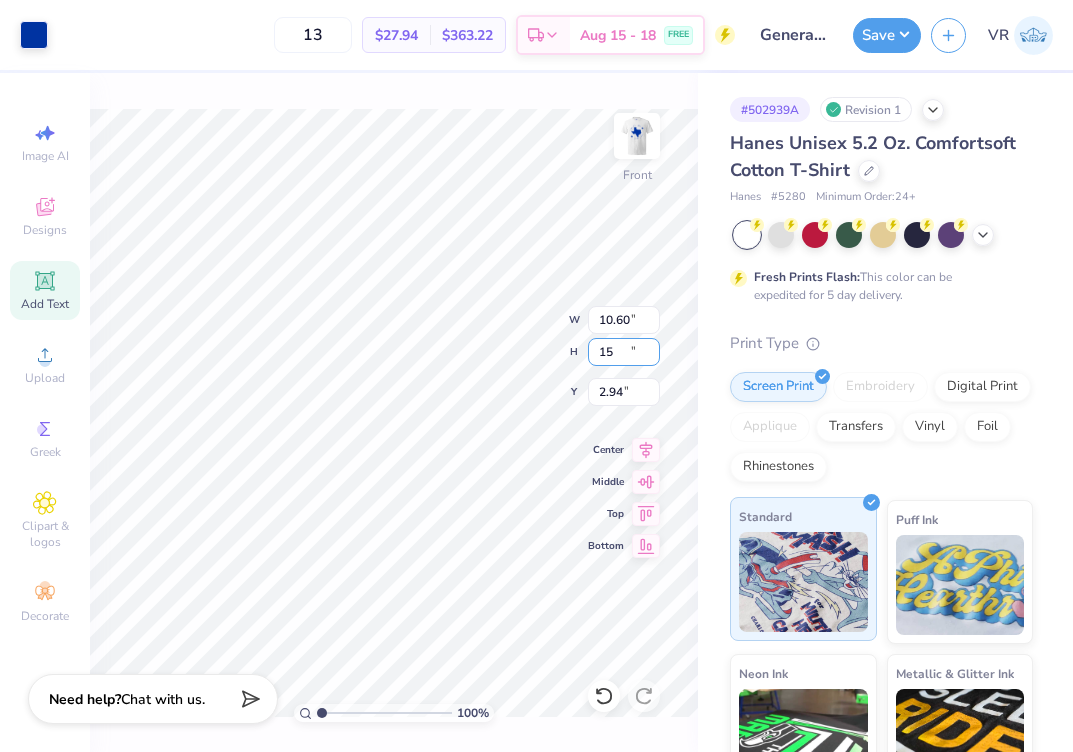 type on "10.60" 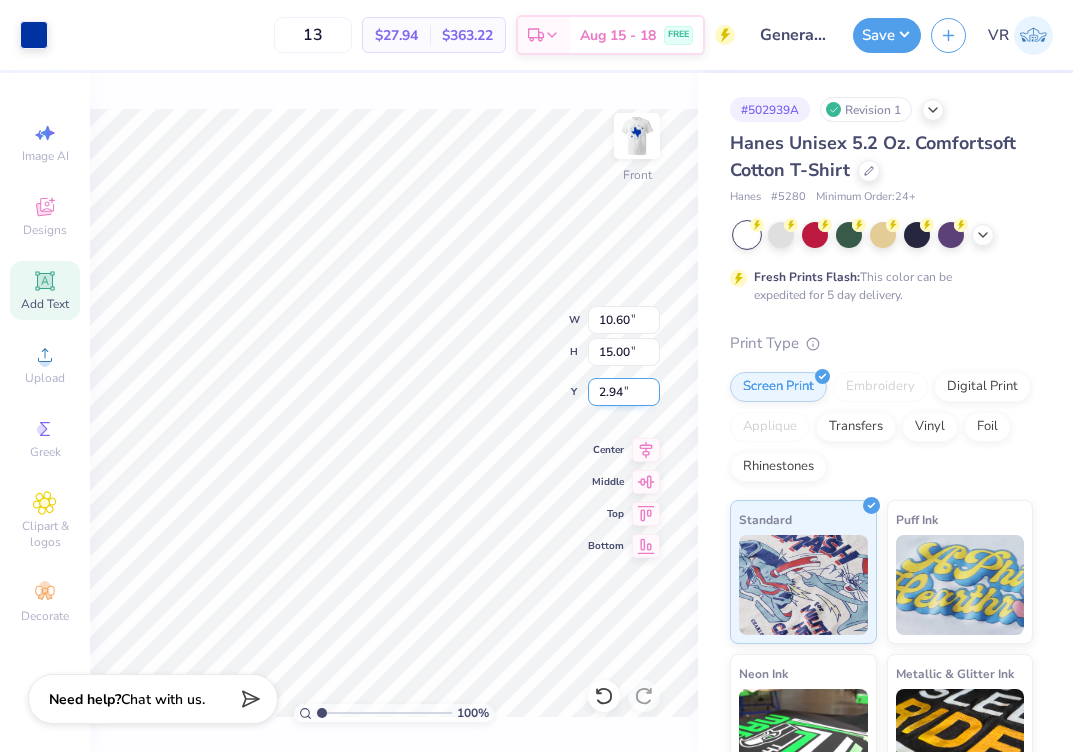 click on "2.94" at bounding box center (624, 392) 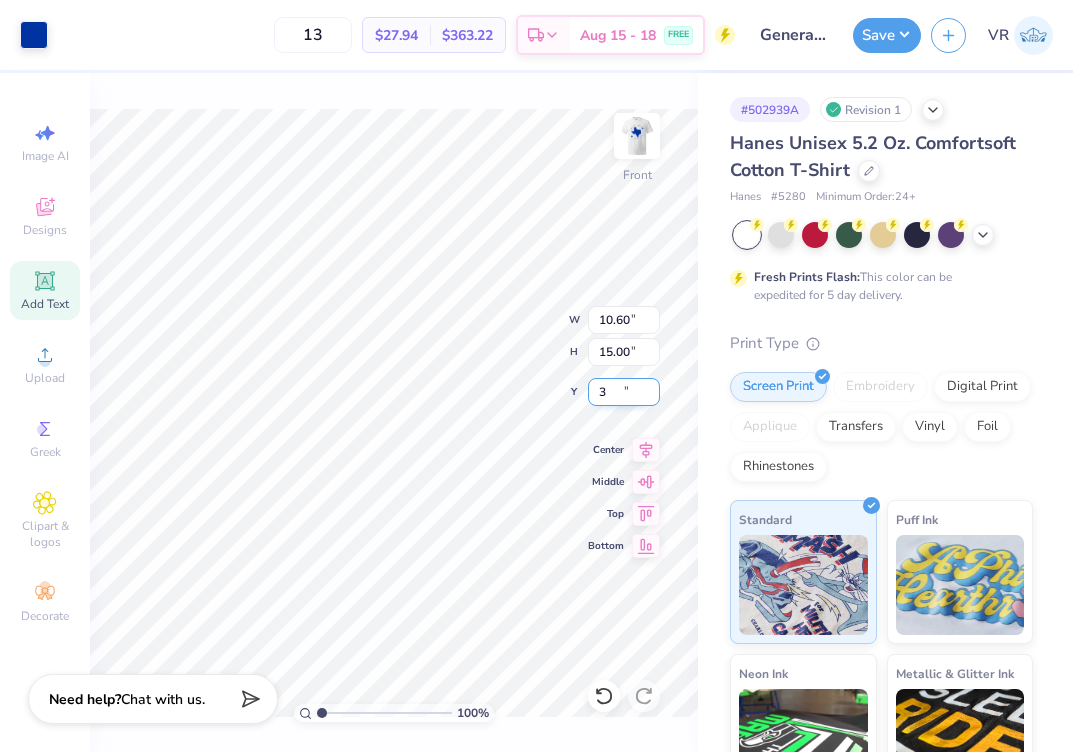 type on "3.00" 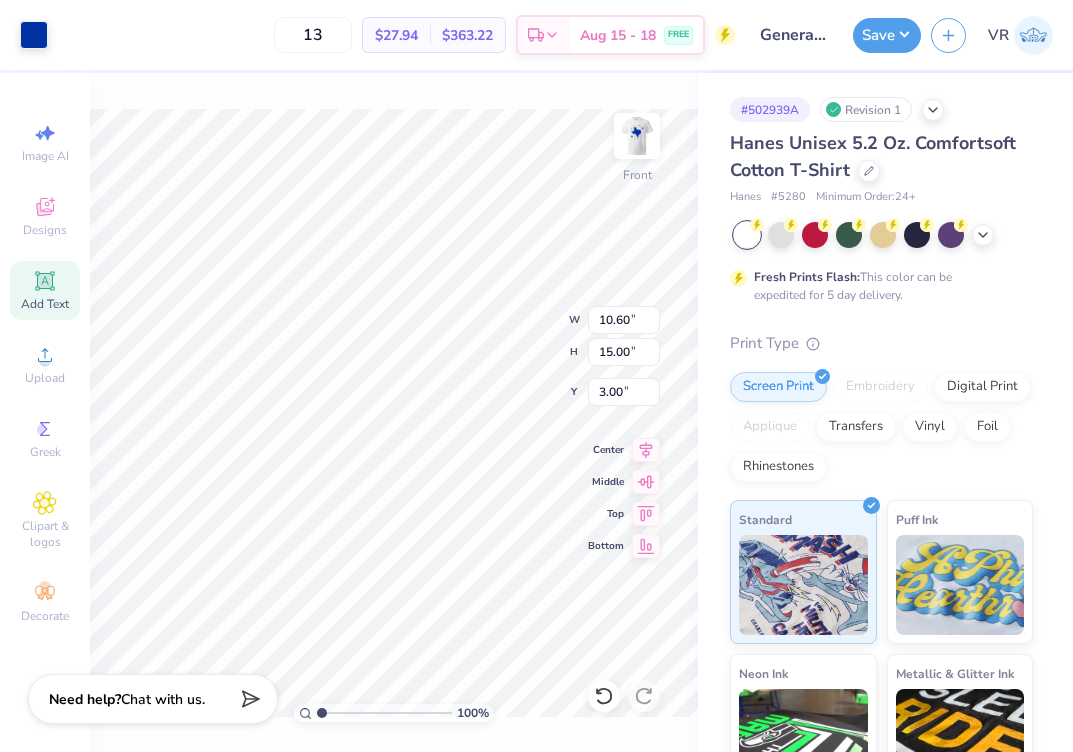 click at bounding box center [637, 136] 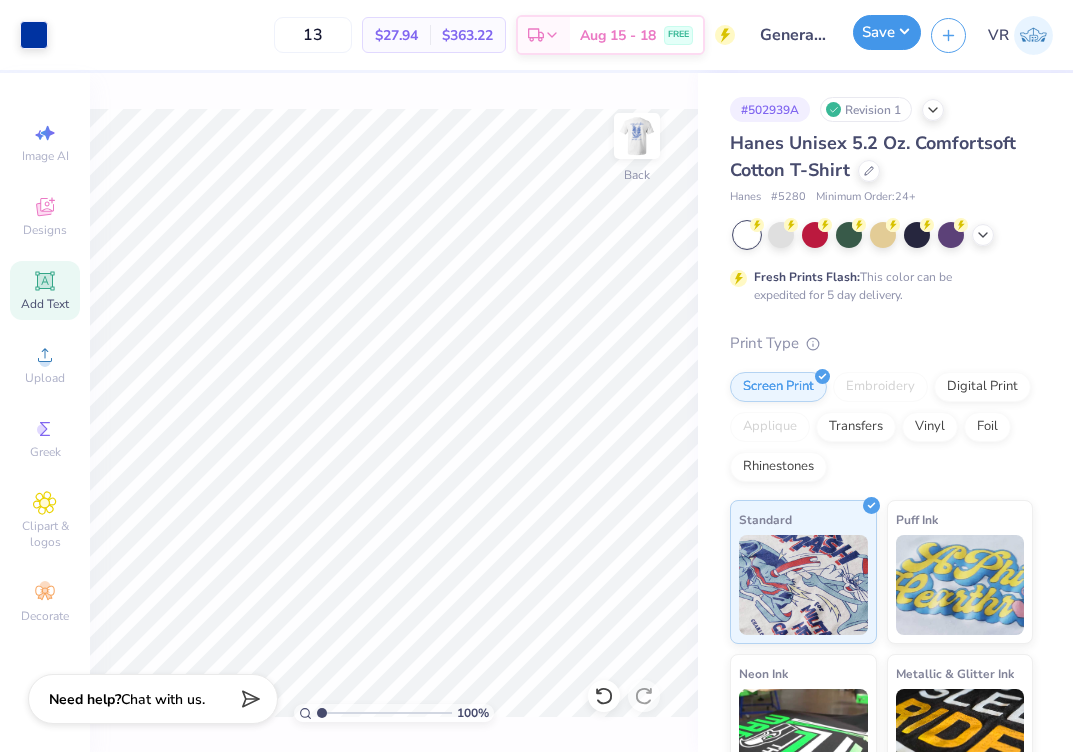 click on "Save" at bounding box center [887, 32] 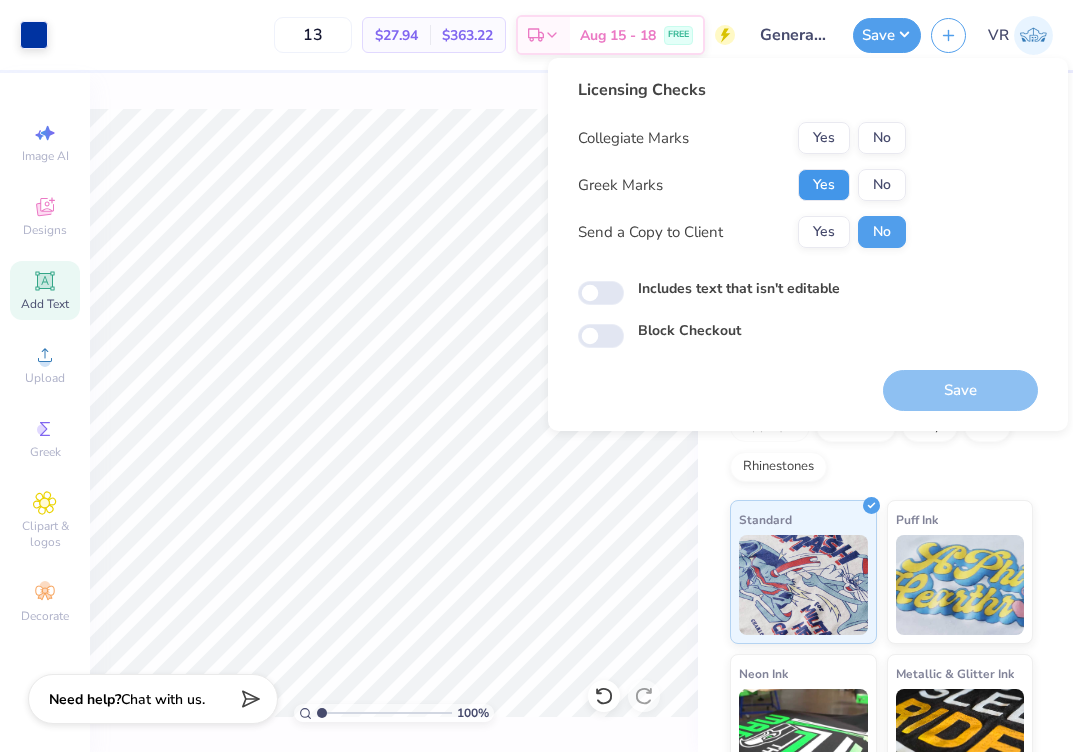 click on "Yes" at bounding box center [824, 185] 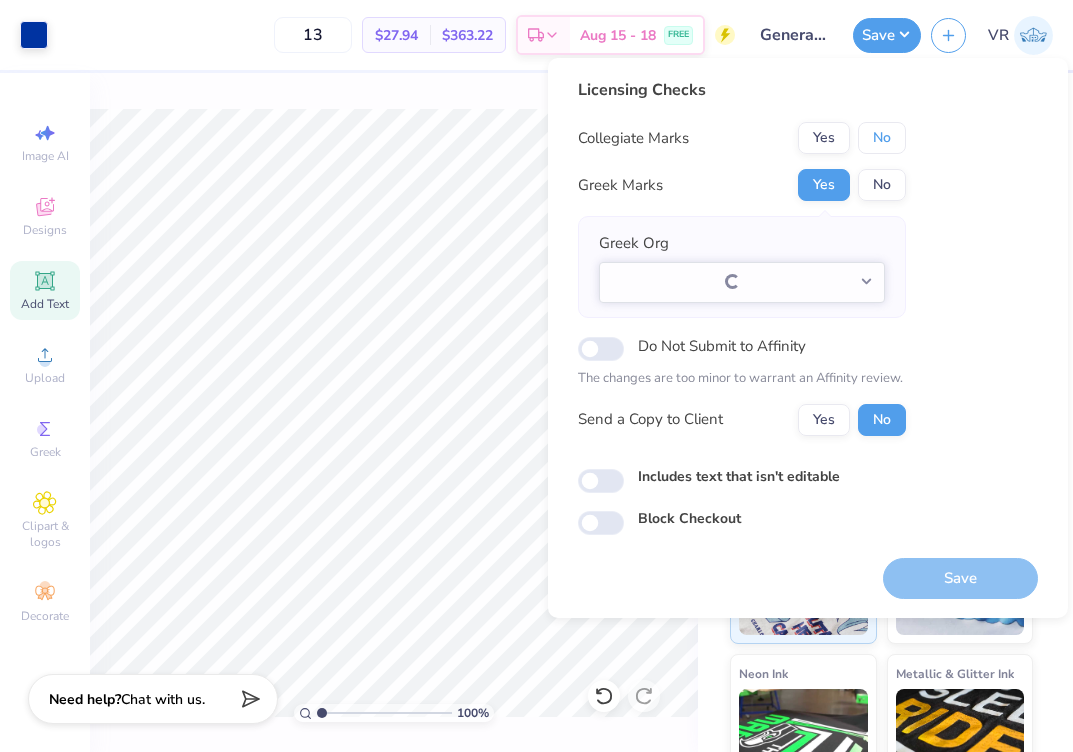 click on "No" at bounding box center (882, 138) 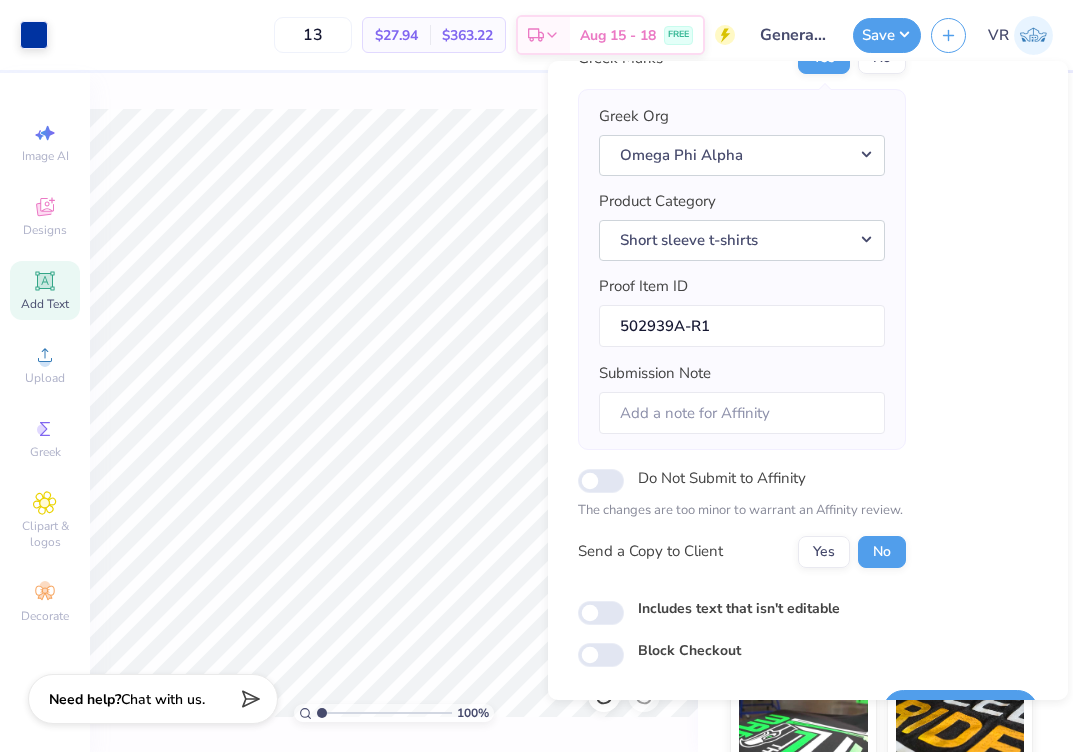 scroll, scrollTop: 167, scrollLeft: 0, axis: vertical 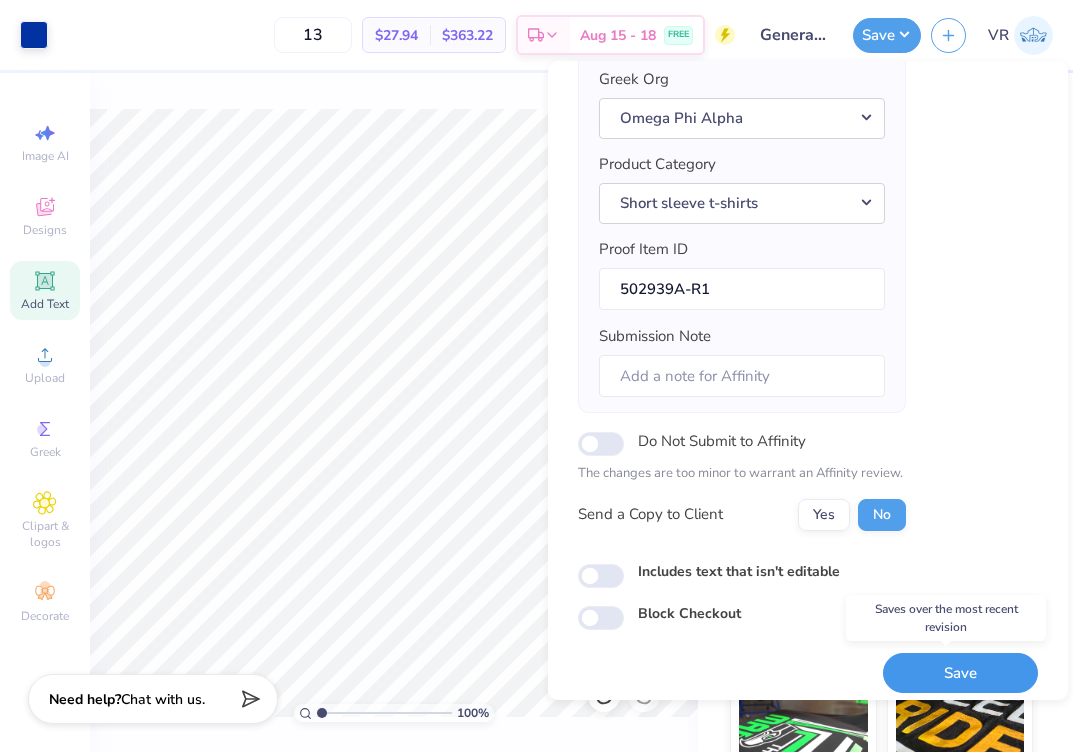 click on "Save" at bounding box center (960, 673) 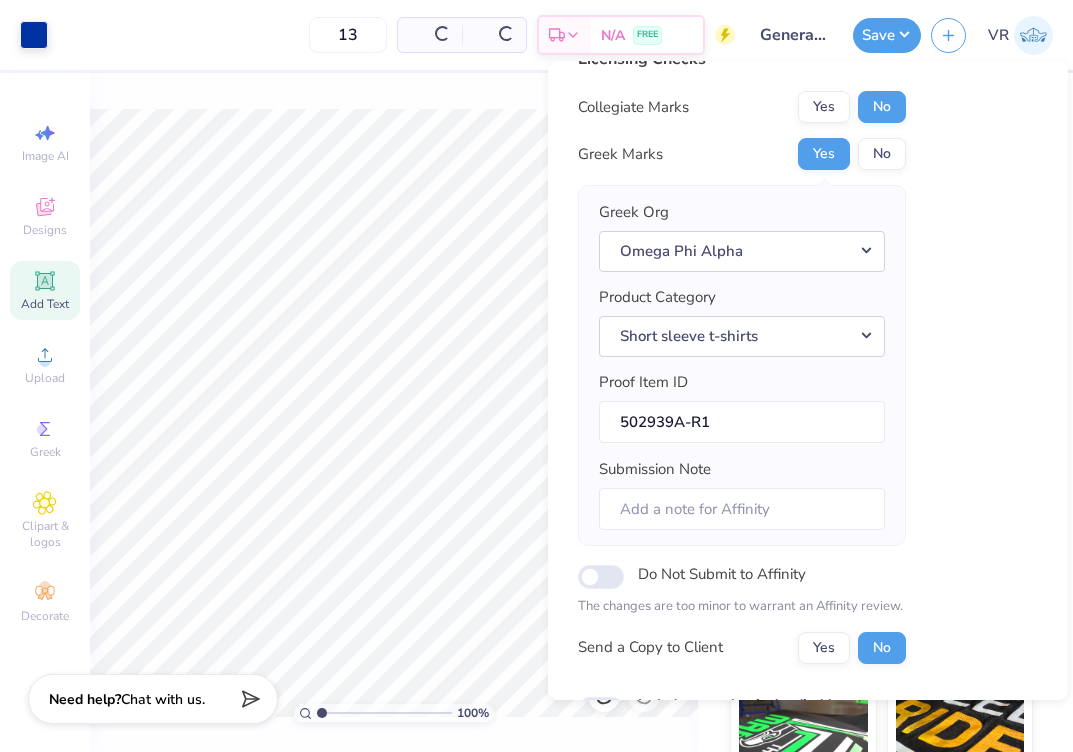 scroll, scrollTop: 33, scrollLeft: 0, axis: vertical 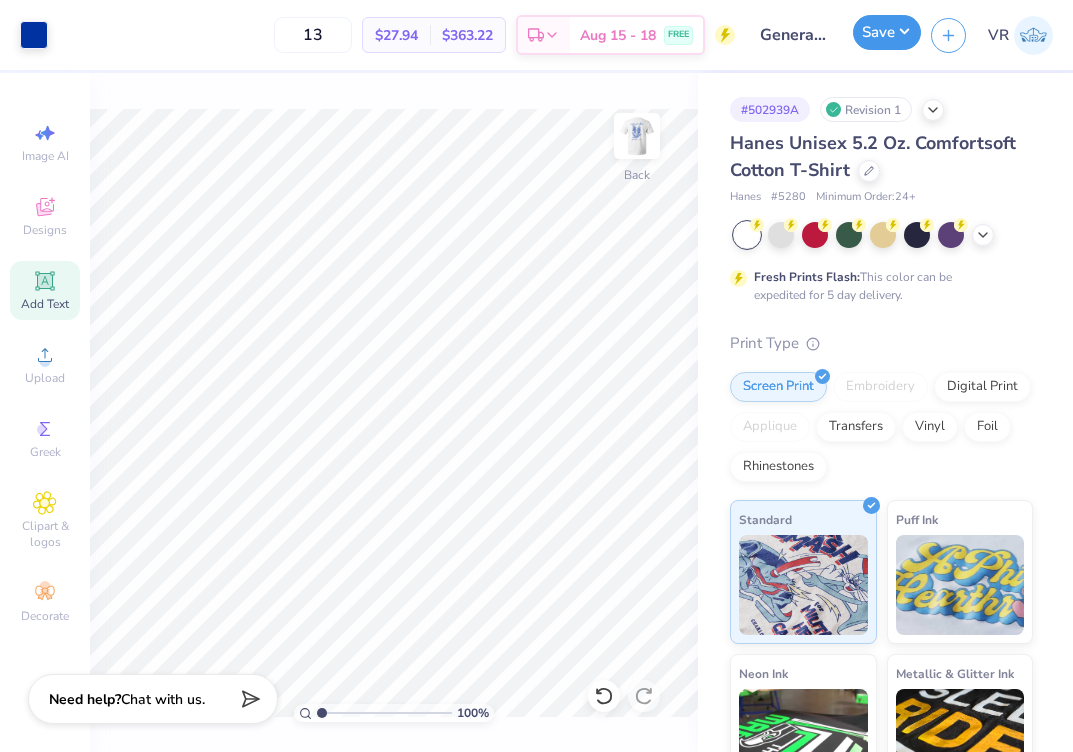 click on "Save" at bounding box center (887, 32) 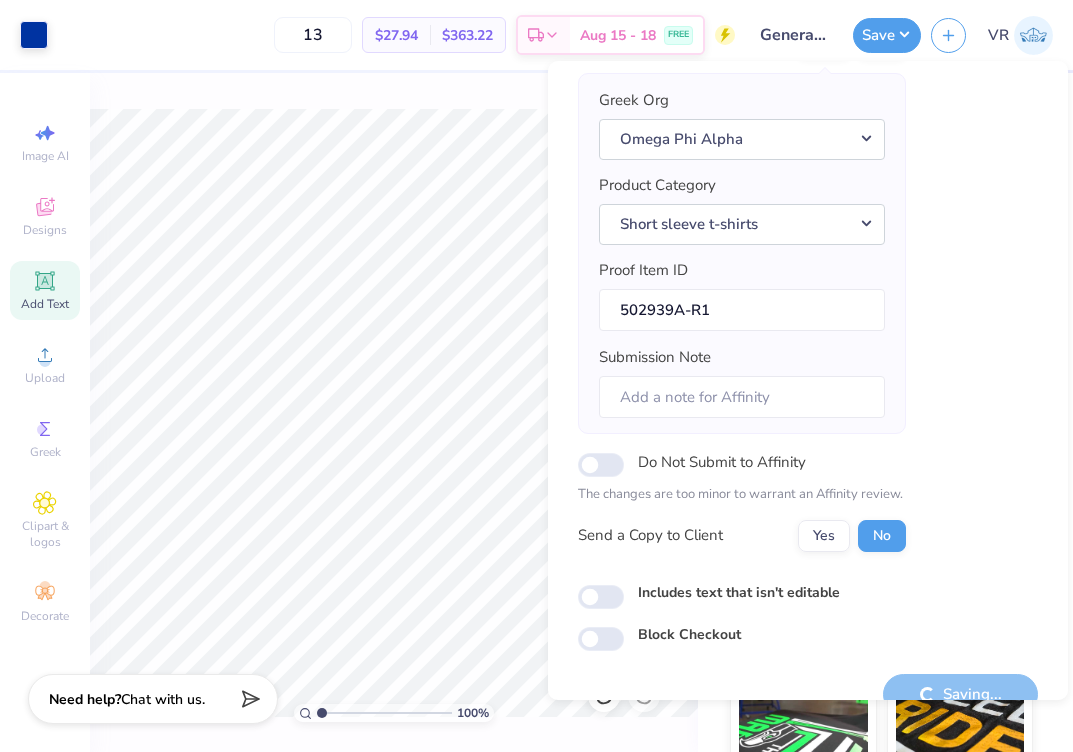 scroll, scrollTop: 180, scrollLeft: 0, axis: vertical 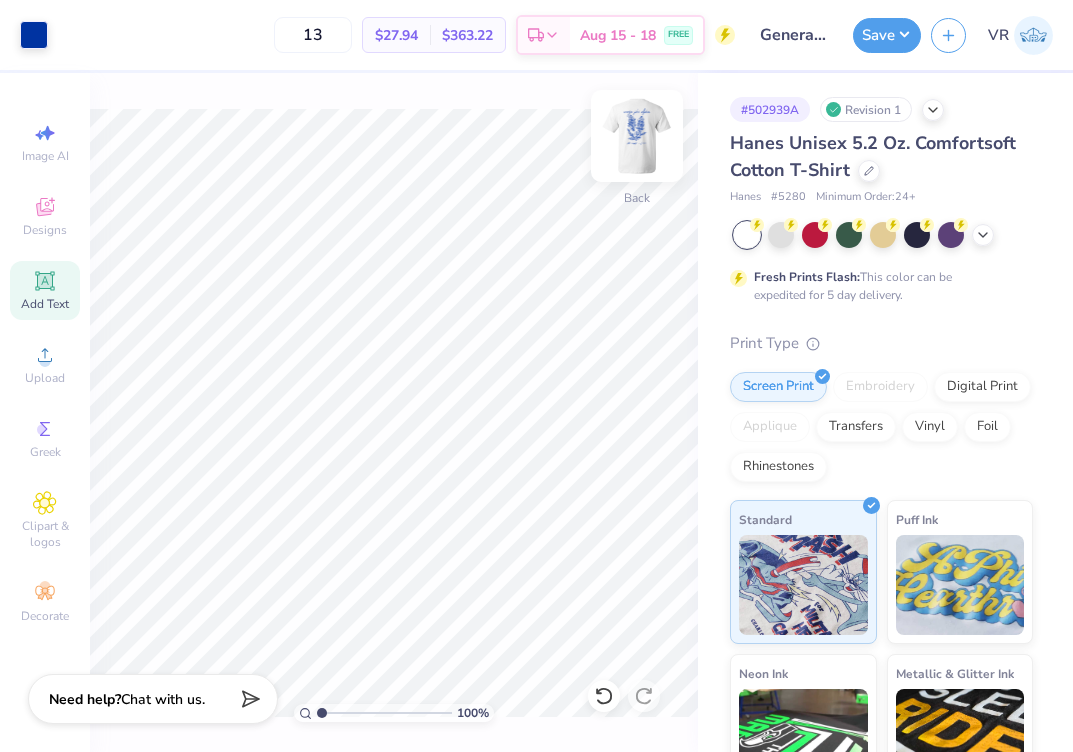 click at bounding box center [637, 136] 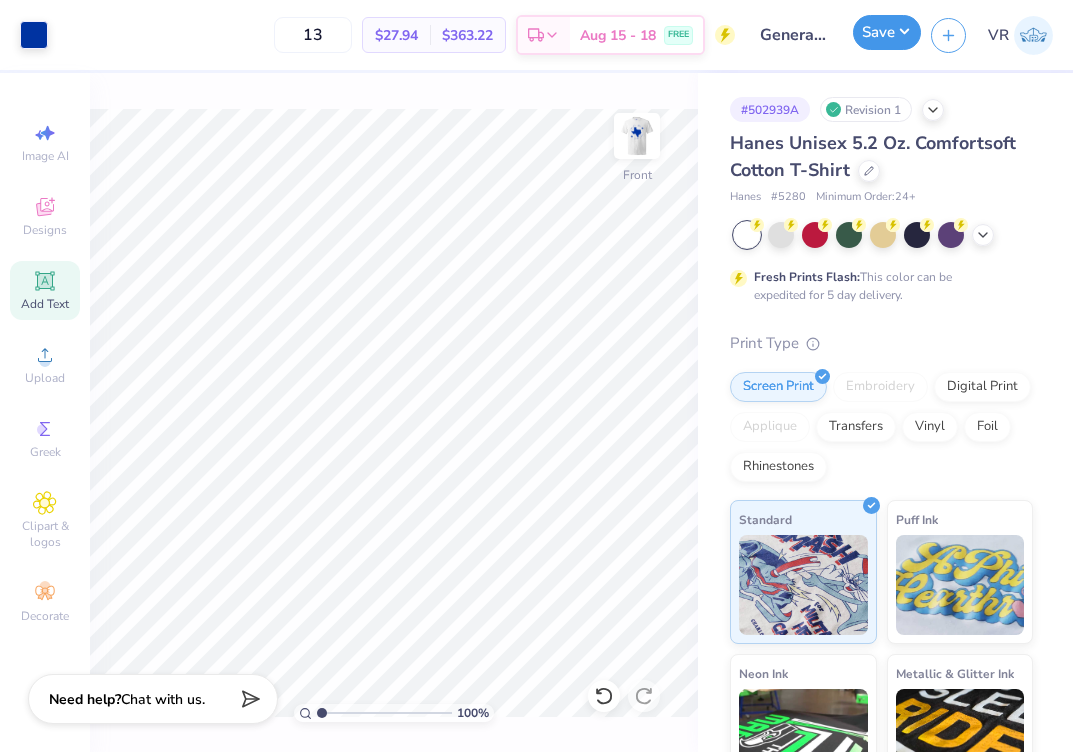 click on "Save" at bounding box center (887, 32) 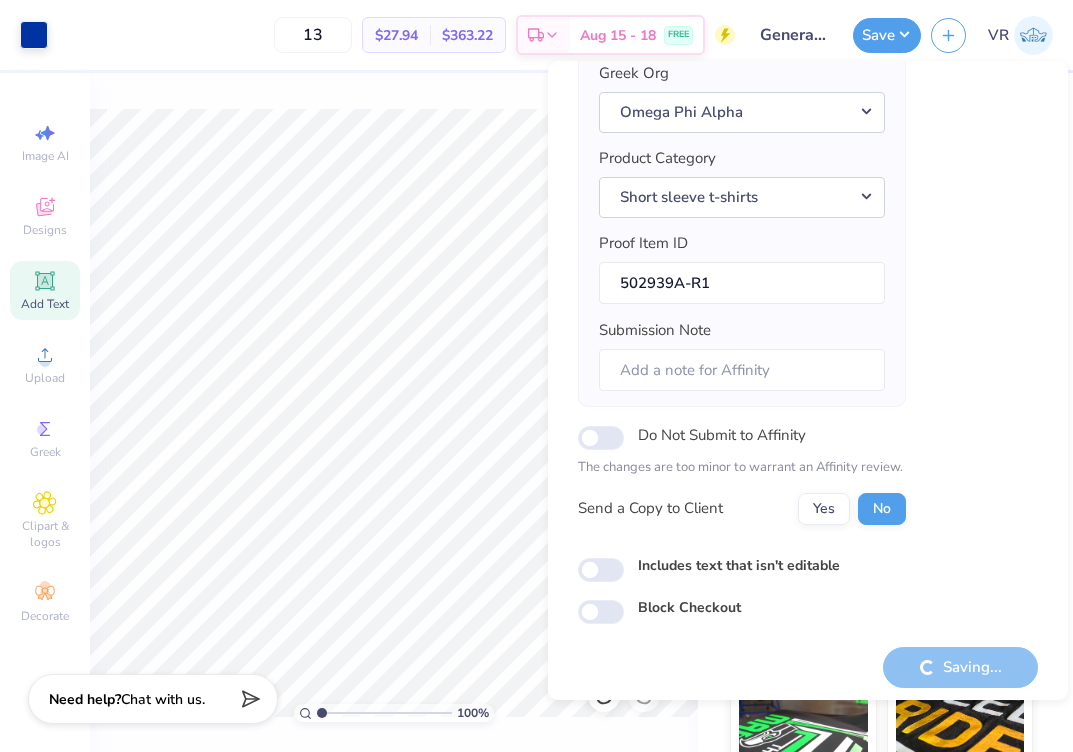 scroll, scrollTop: 180, scrollLeft: 0, axis: vertical 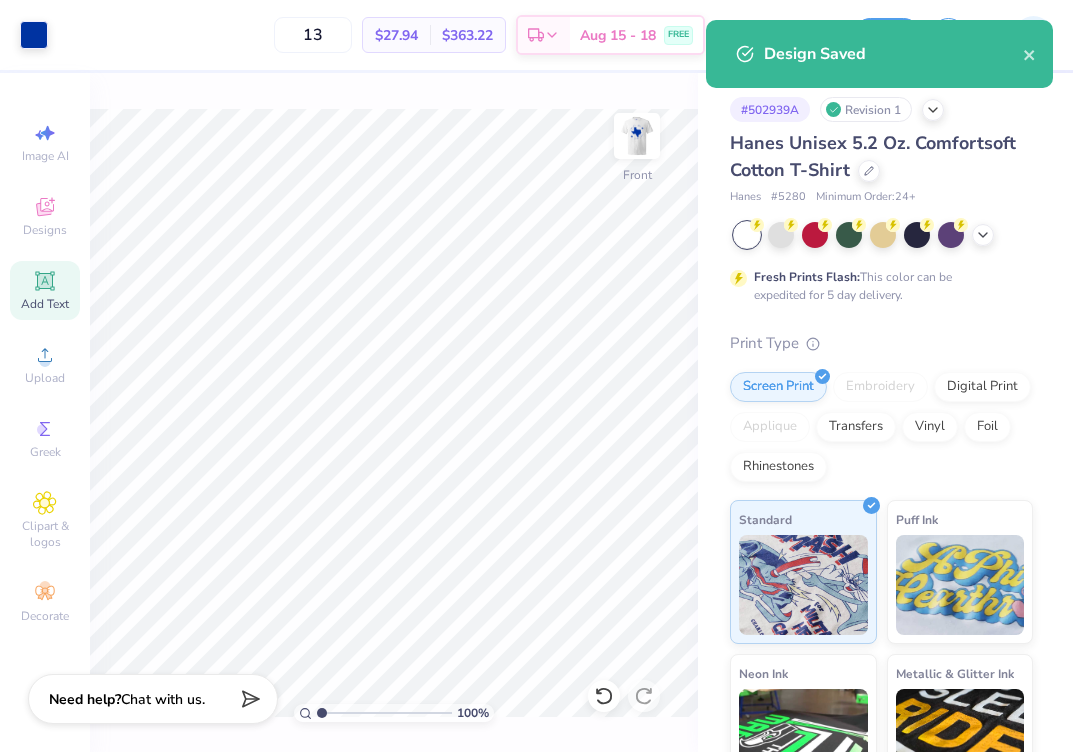 type 